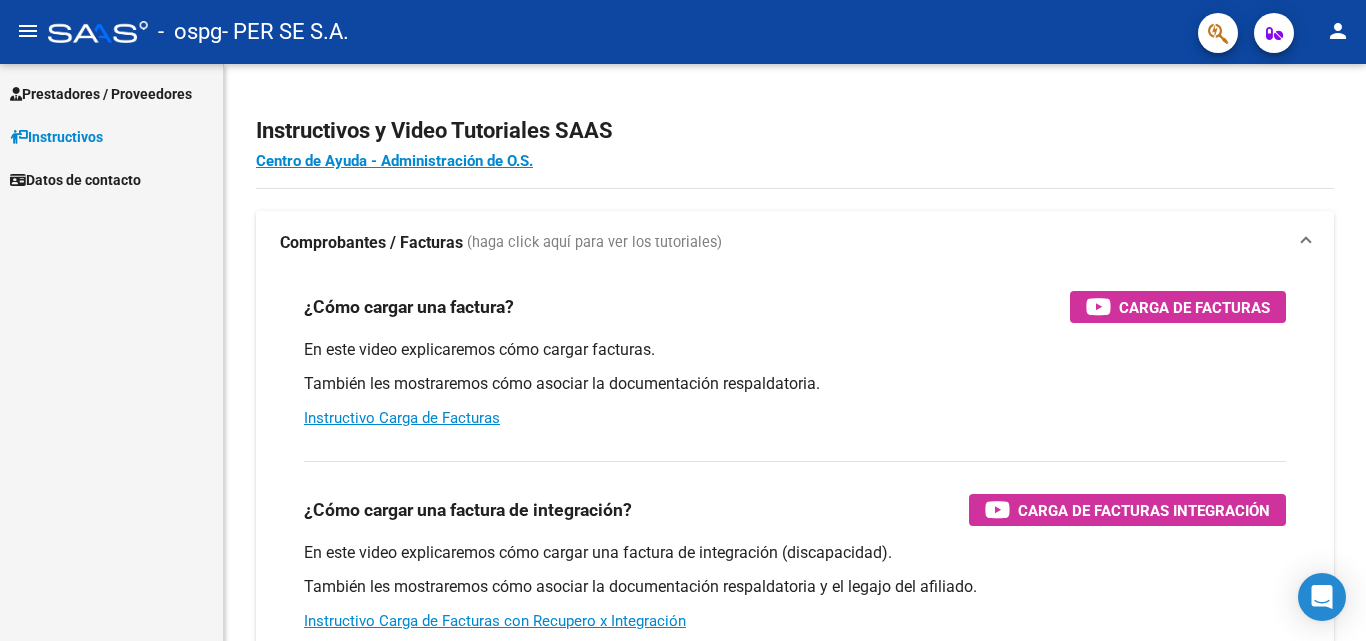 scroll, scrollTop: 0, scrollLeft: 0, axis: both 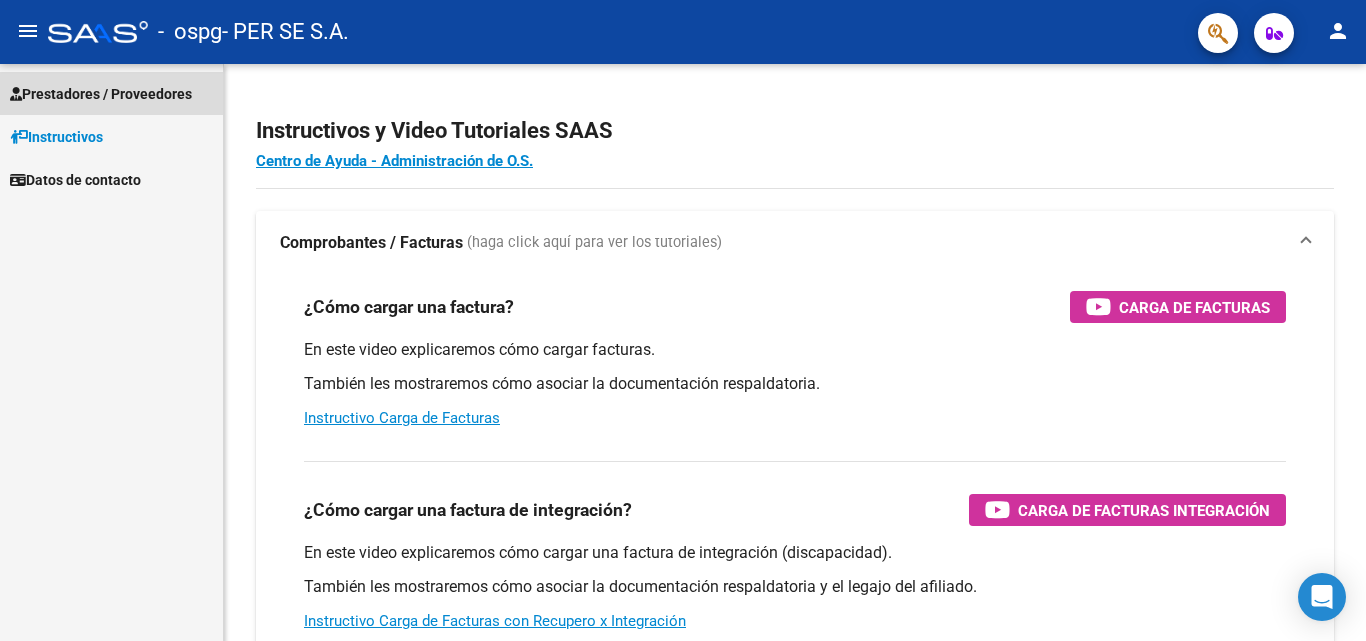 click on "Prestadores / Proveedores" at bounding box center (101, 94) 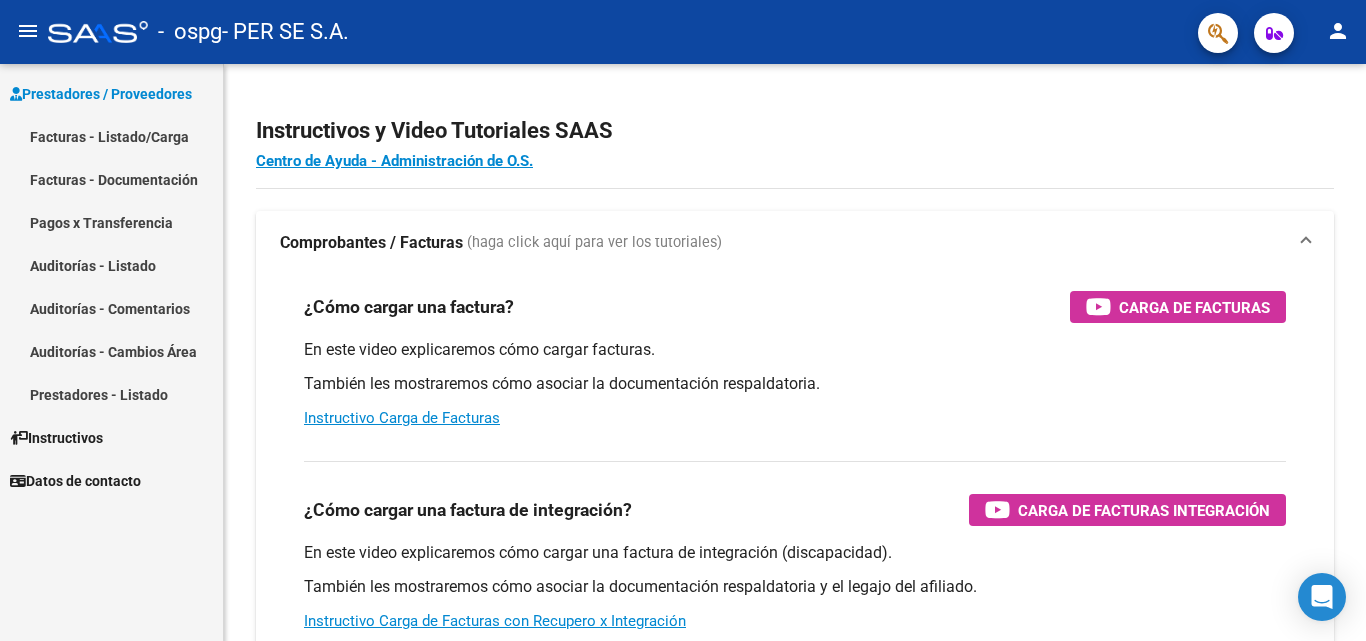 click on "Facturas - Listado/Carga" at bounding box center (111, 136) 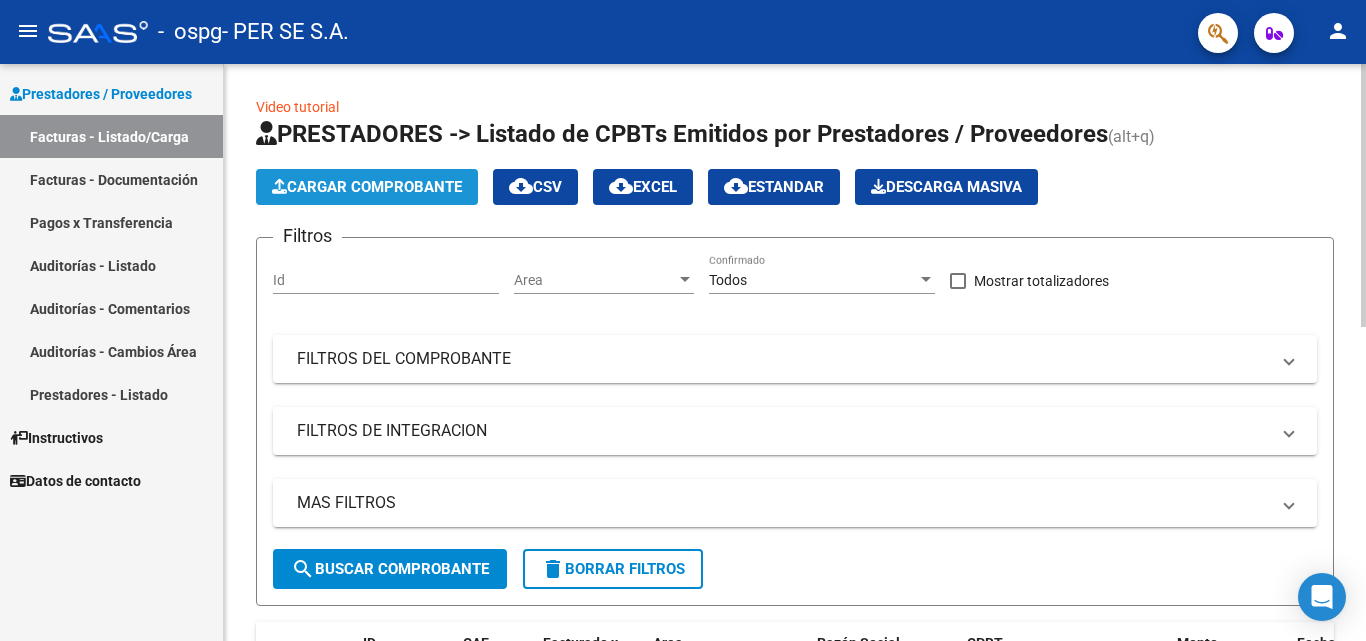 click on "Cargar Comprobante" 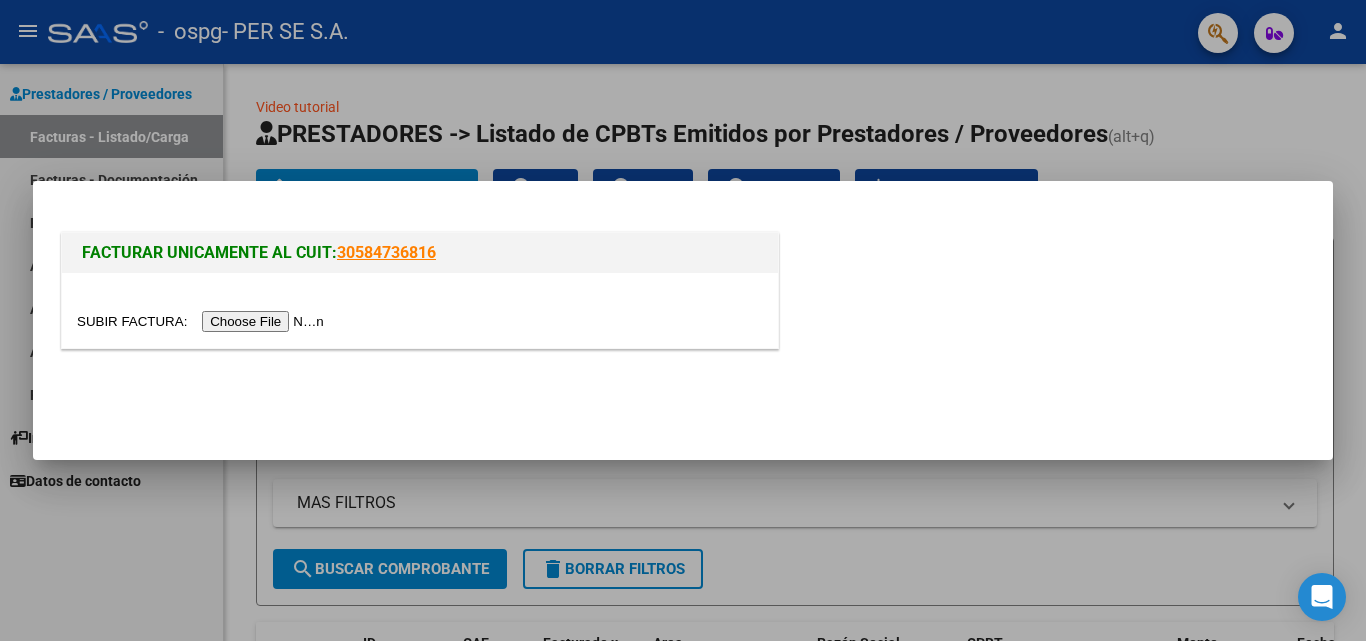 click at bounding box center [203, 321] 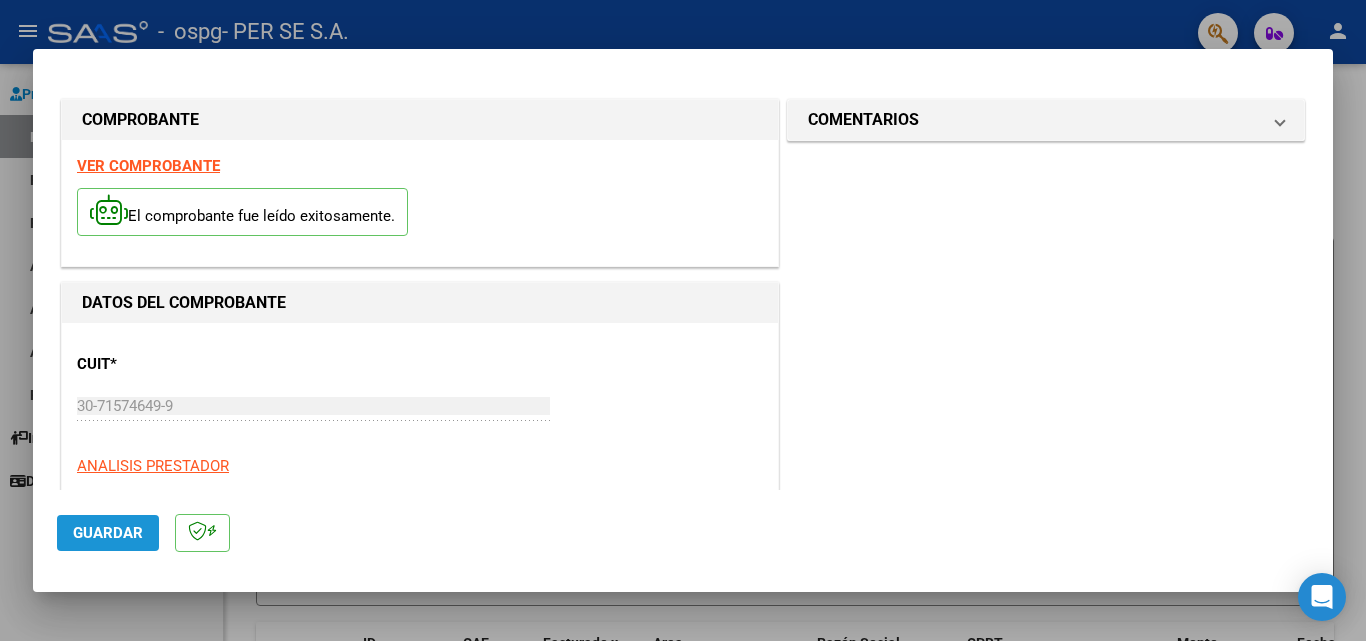 click on "Guardar" 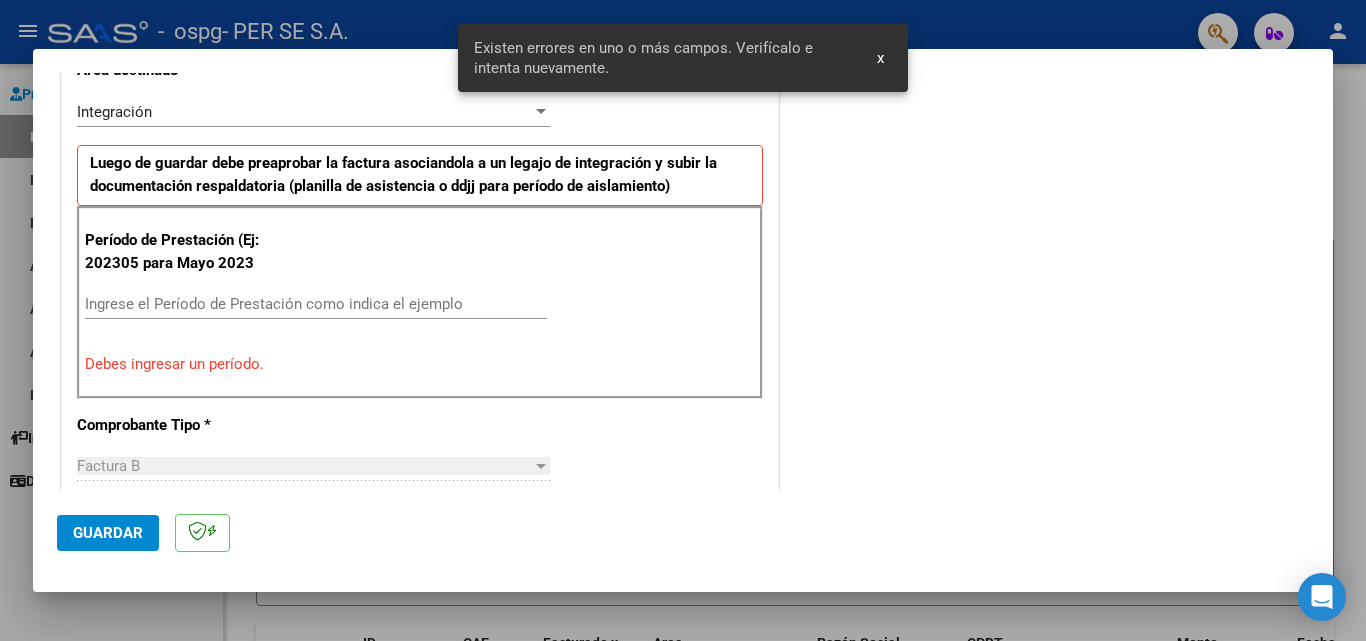 scroll, scrollTop: 451, scrollLeft: 0, axis: vertical 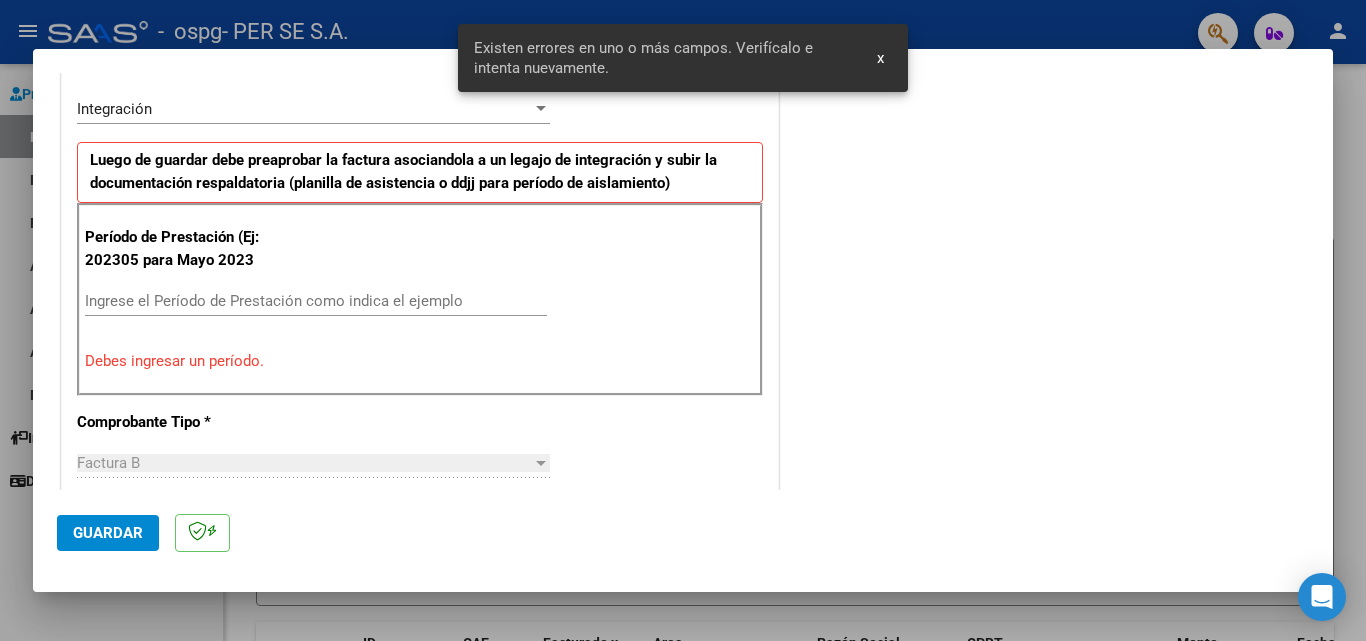 click on "Ingrese el Período de Prestación como indica el ejemplo" at bounding box center (316, 301) 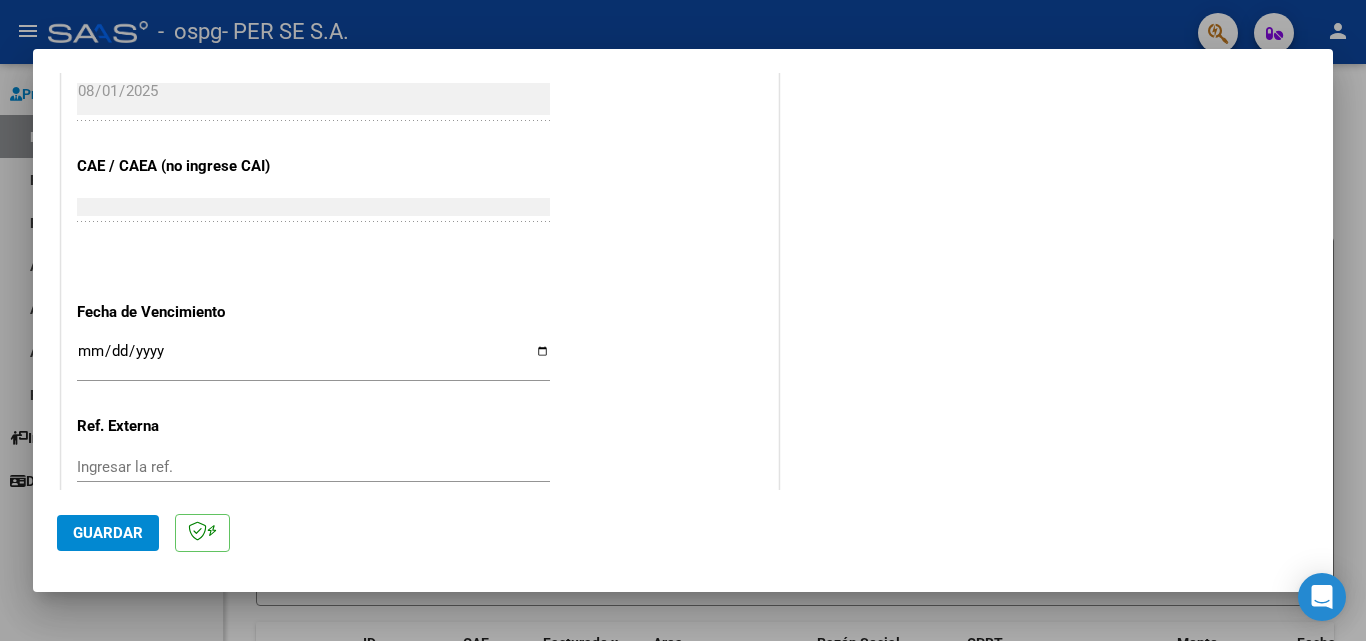 scroll, scrollTop: 1251, scrollLeft: 0, axis: vertical 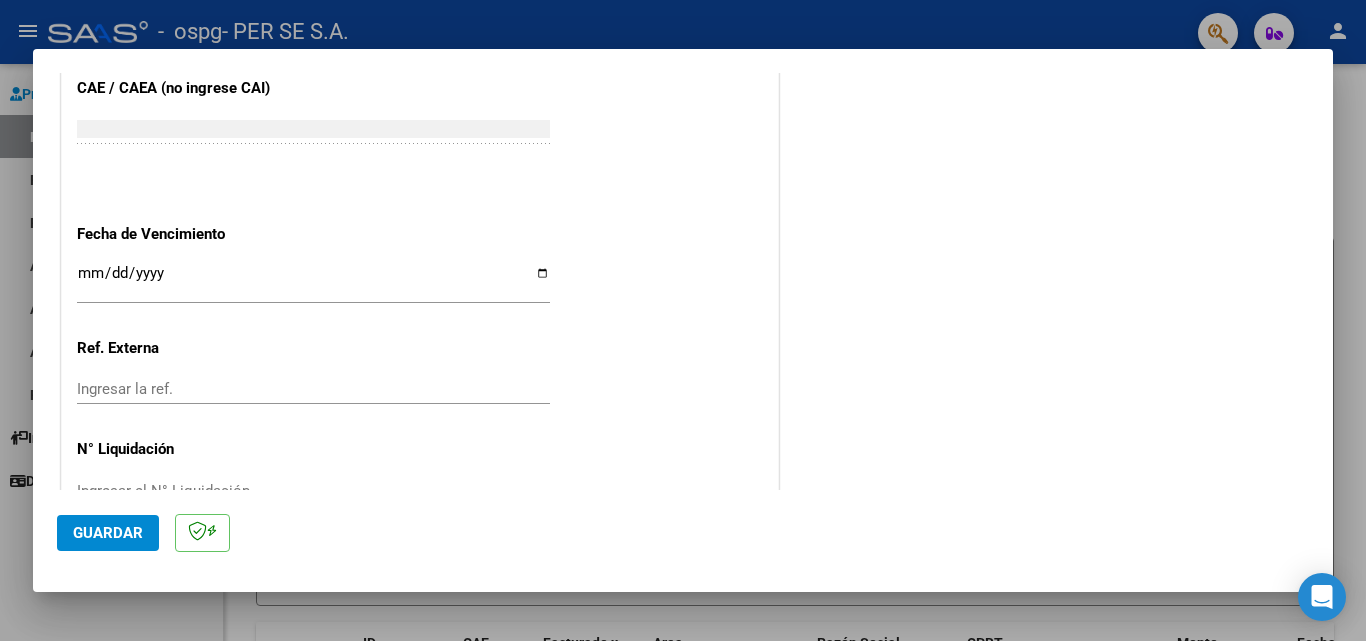 type on "202507" 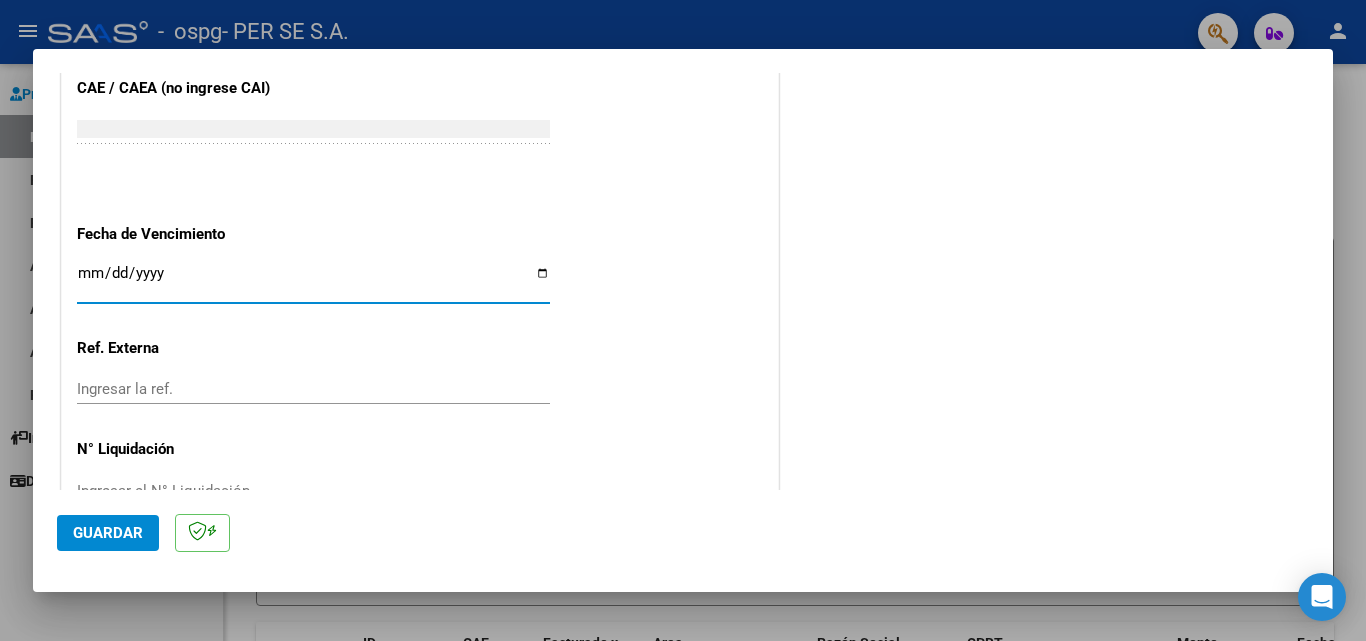 click on "Ingresar la fecha" at bounding box center (313, 281) 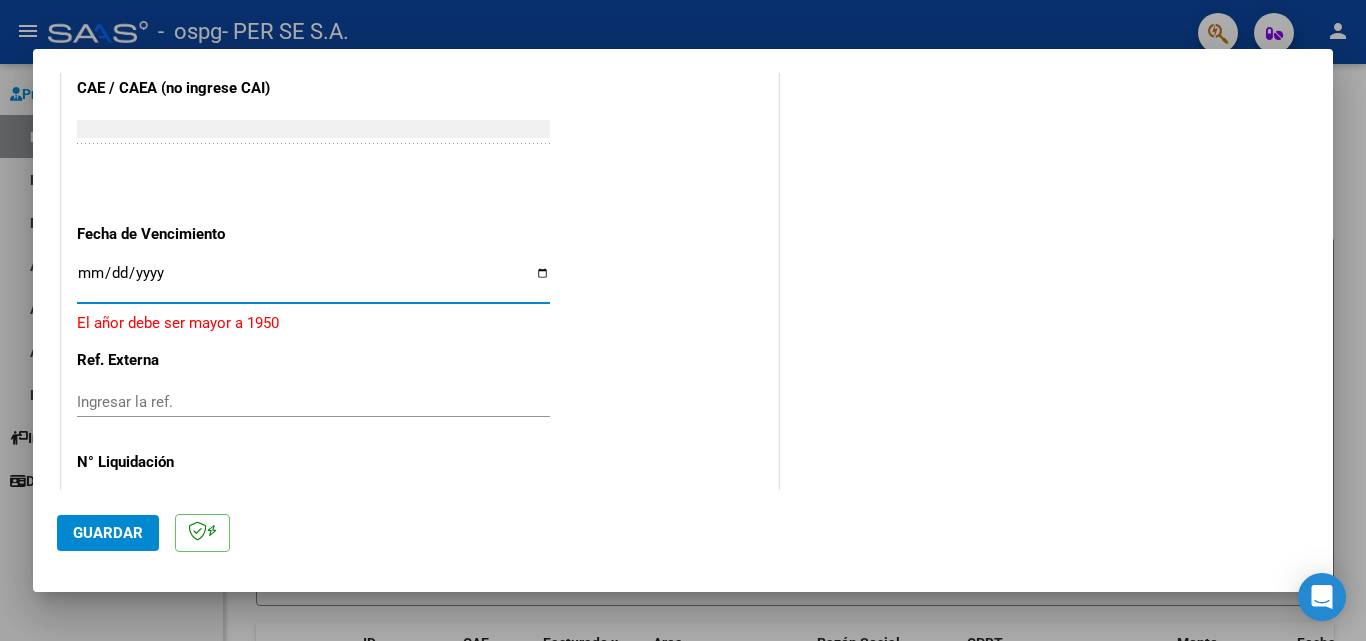 type on "2025-08-11" 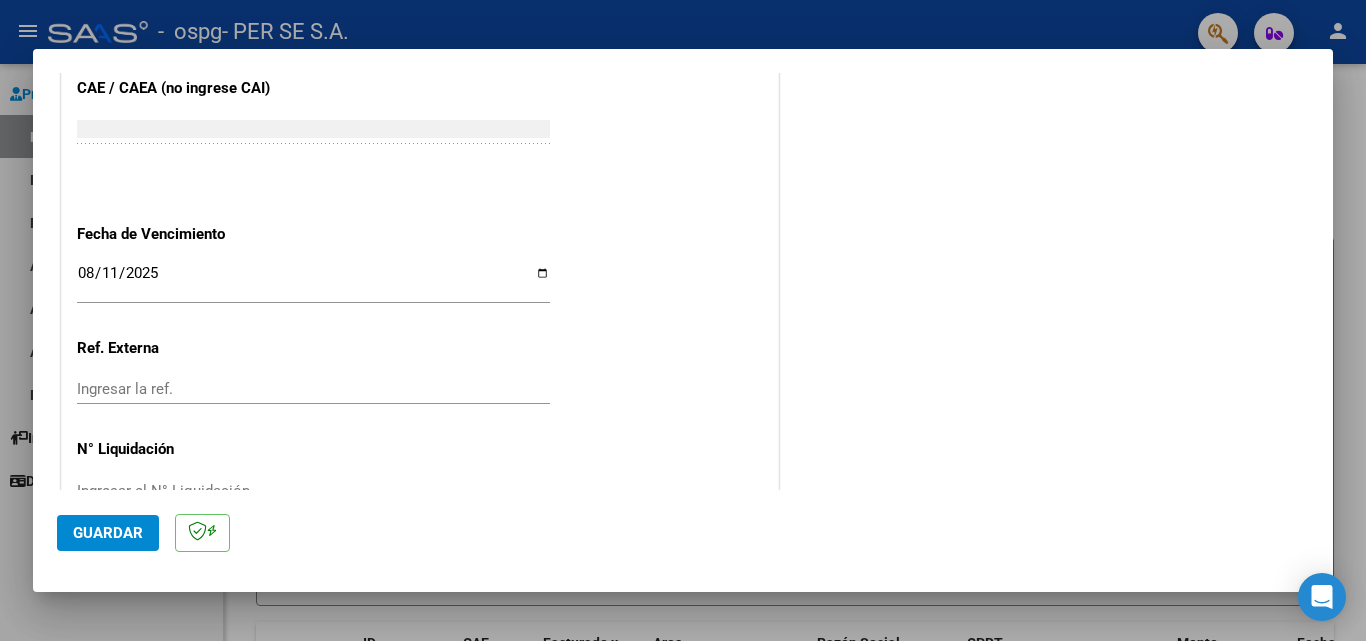 scroll, scrollTop: 1305, scrollLeft: 0, axis: vertical 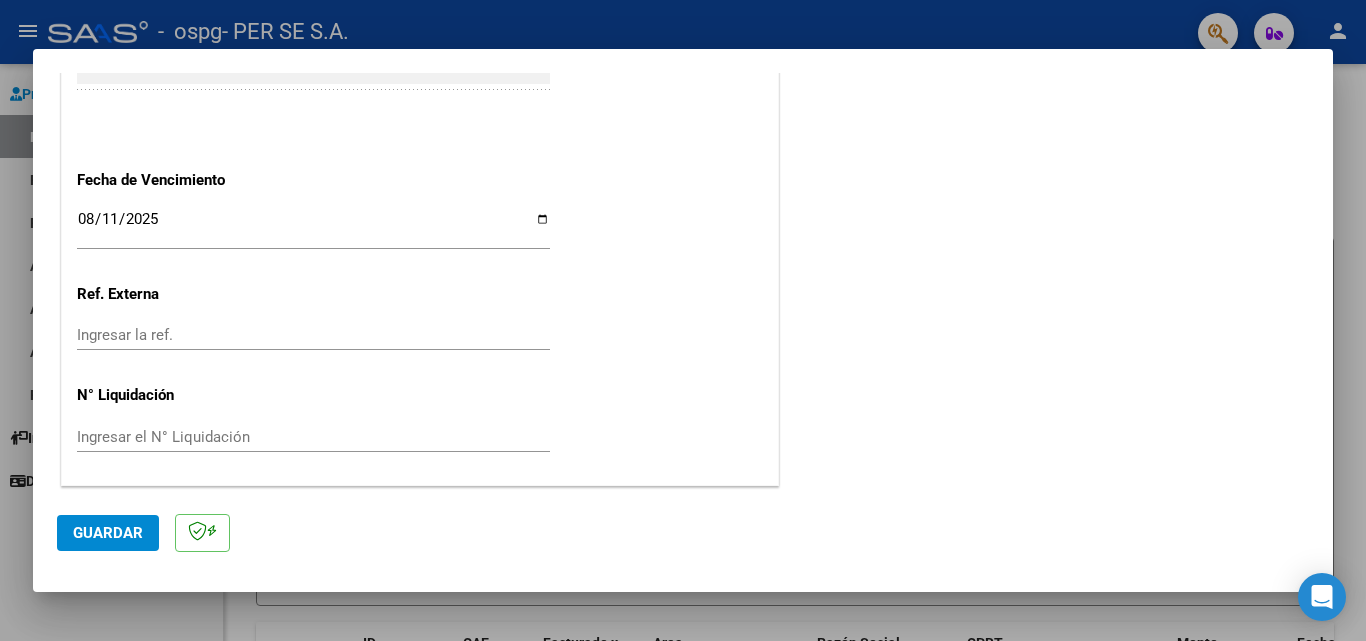 click on "Guardar" 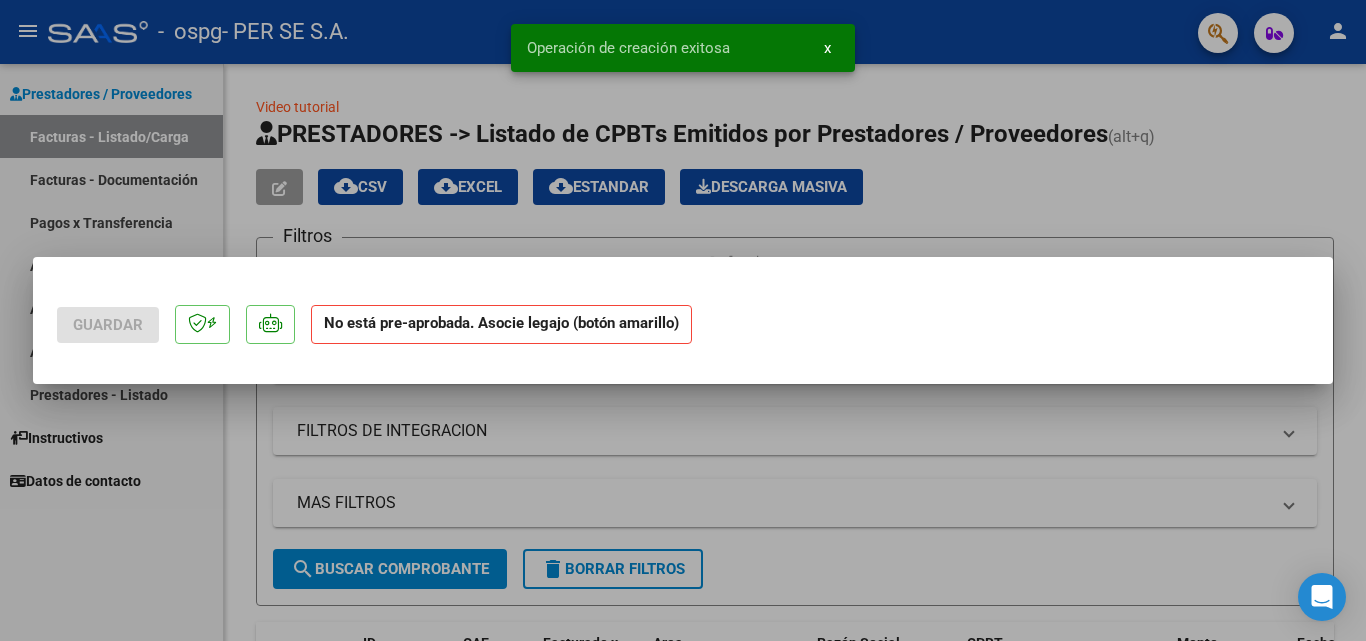 scroll, scrollTop: 0, scrollLeft: 0, axis: both 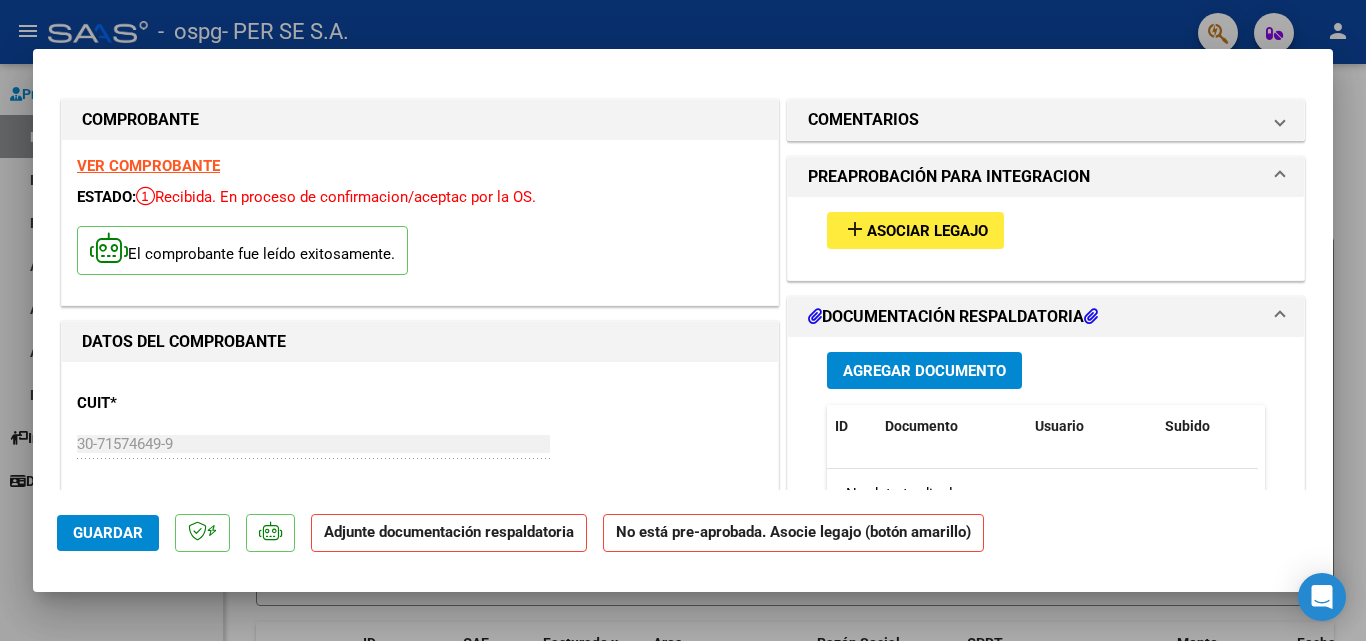 click on "Asociar Legajo" at bounding box center [927, 231] 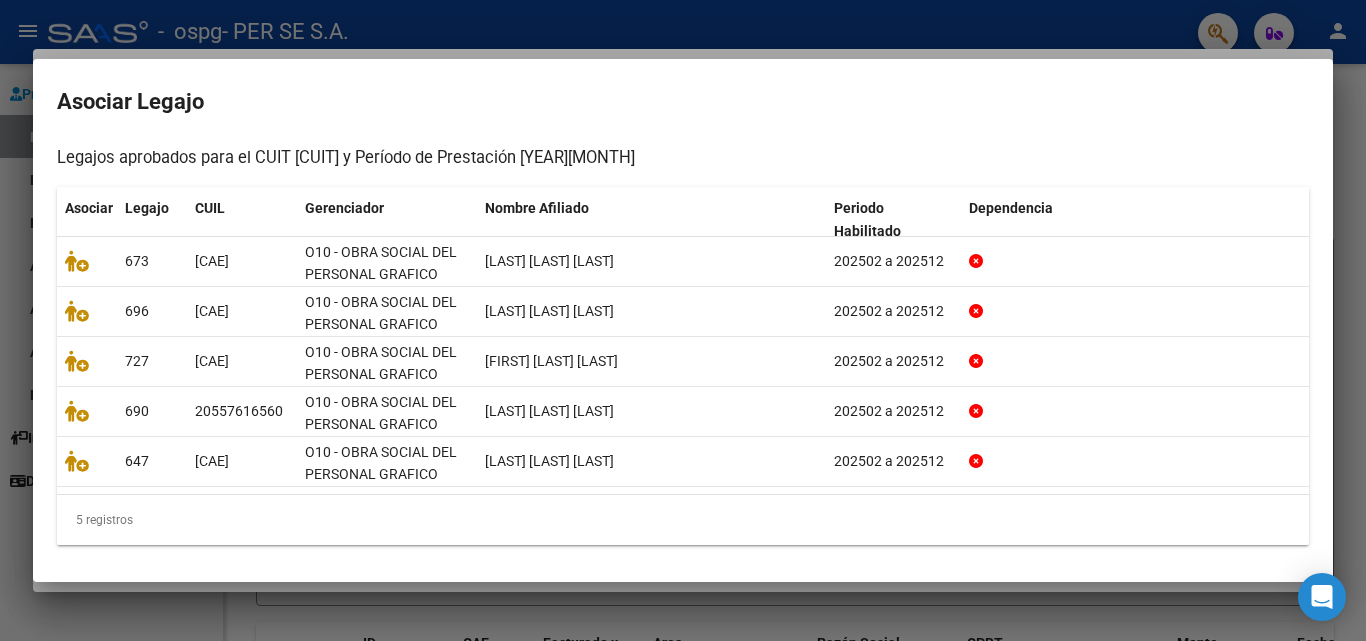 scroll, scrollTop: 193, scrollLeft: 0, axis: vertical 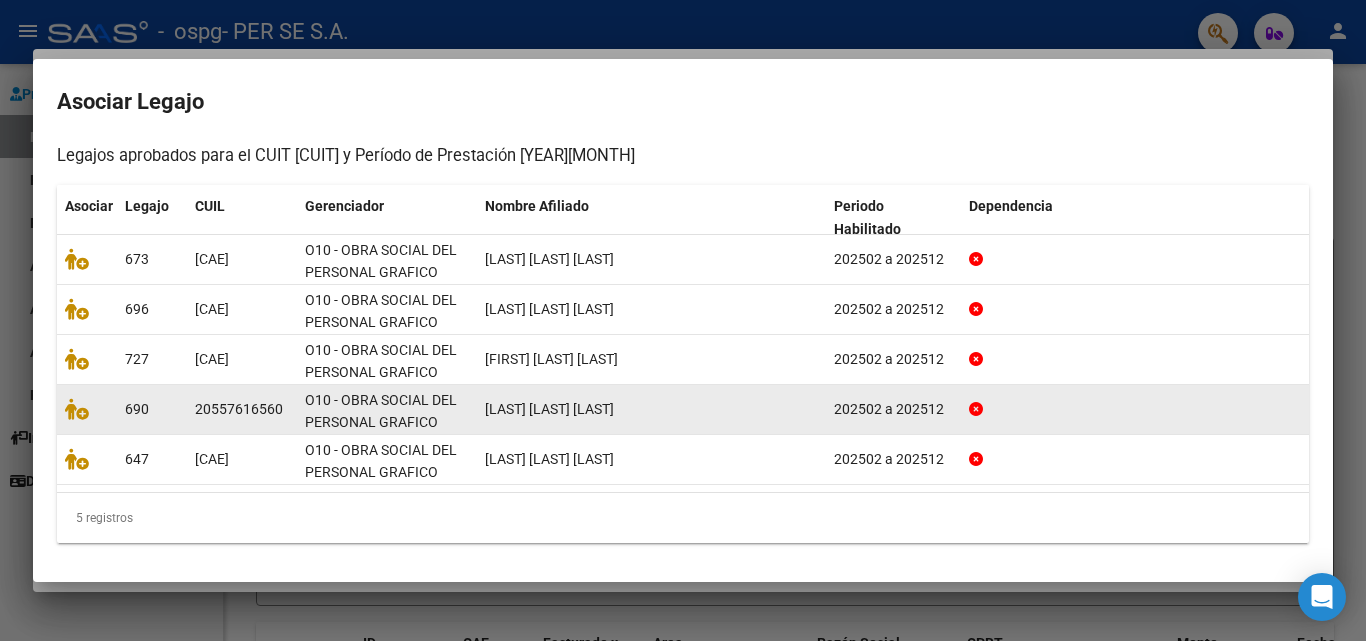click on "[LAST] [LAST] [LAST]" 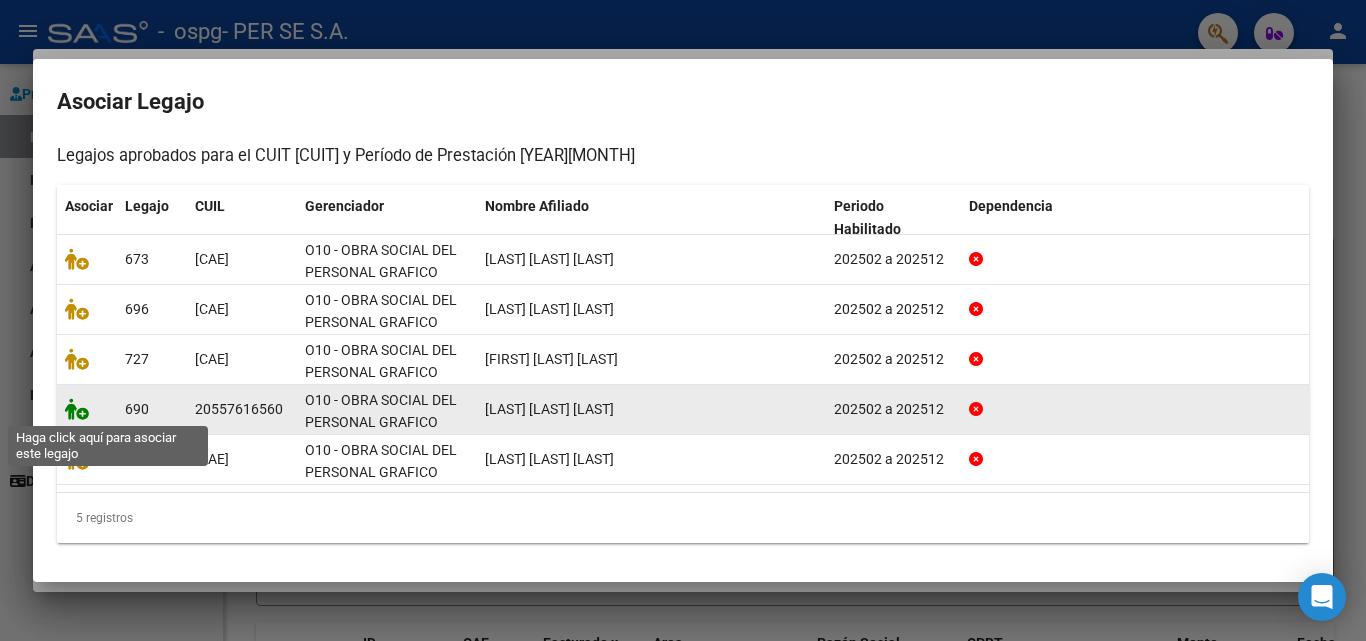click 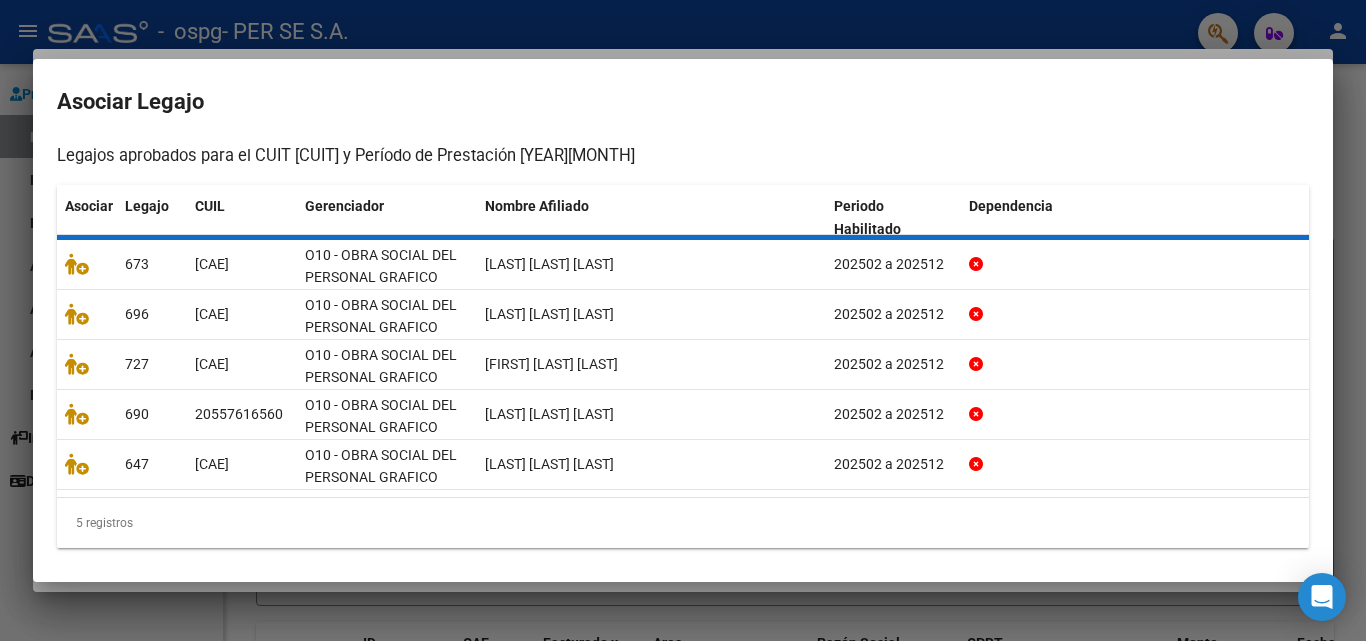 scroll, scrollTop: 0, scrollLeft: 0, axis: both 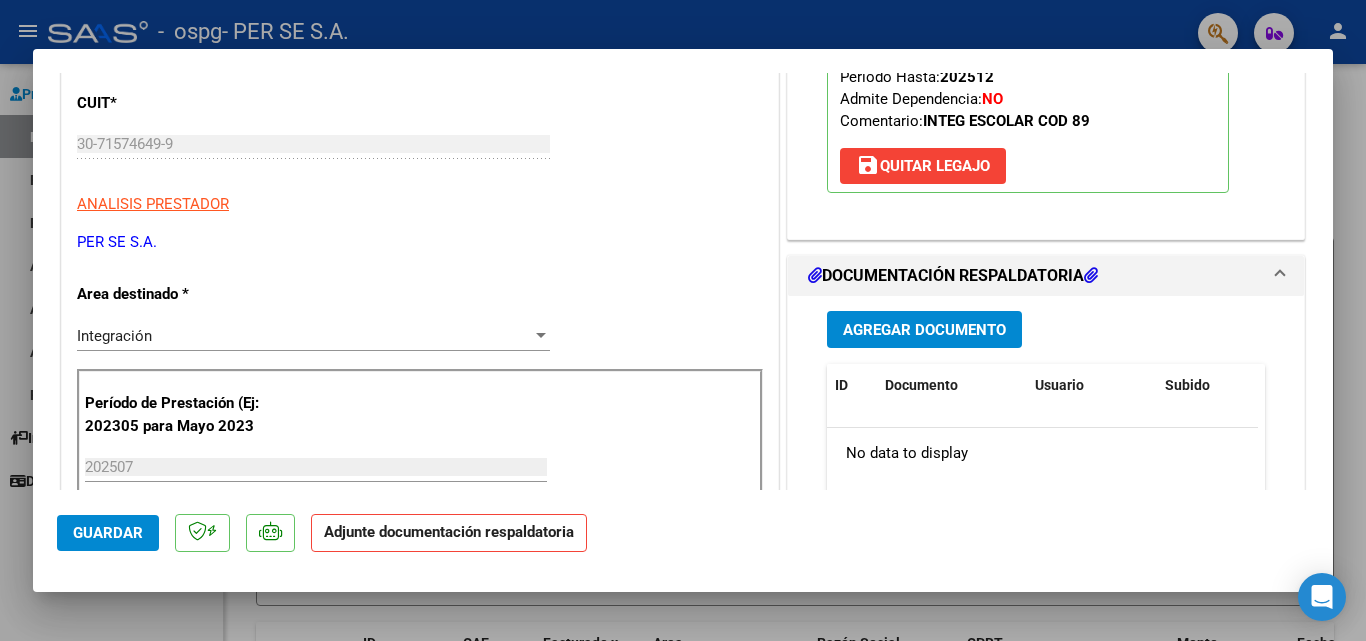 click on "Agregar Documento" at bounding box center (924, 330) 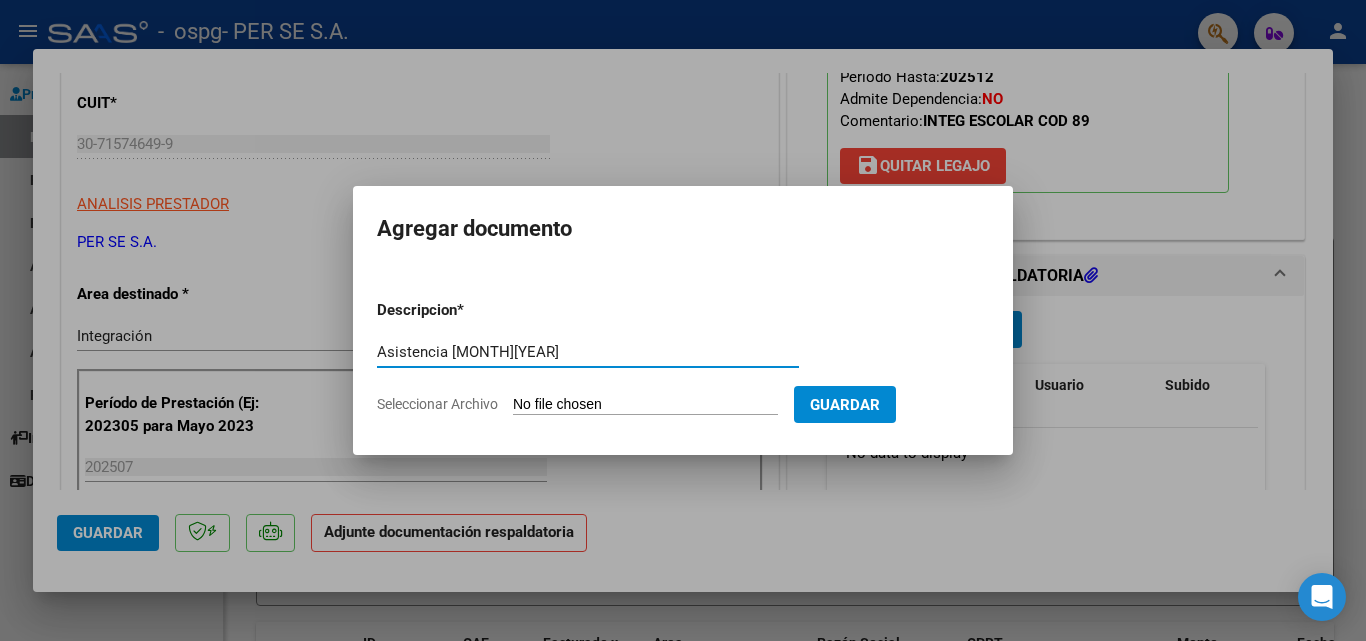 type on "Asistencia [MONTH][YEAR]" 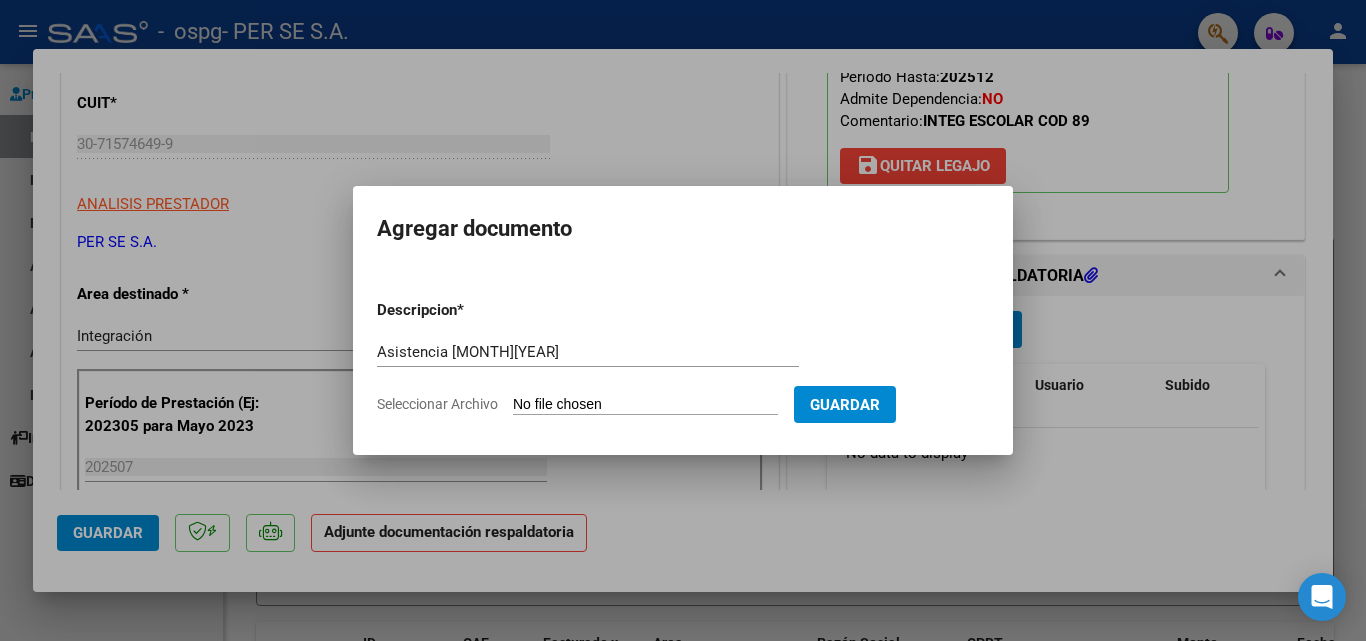 type on "C:\fakepath\[DOCUMENT_NAME].pdf" 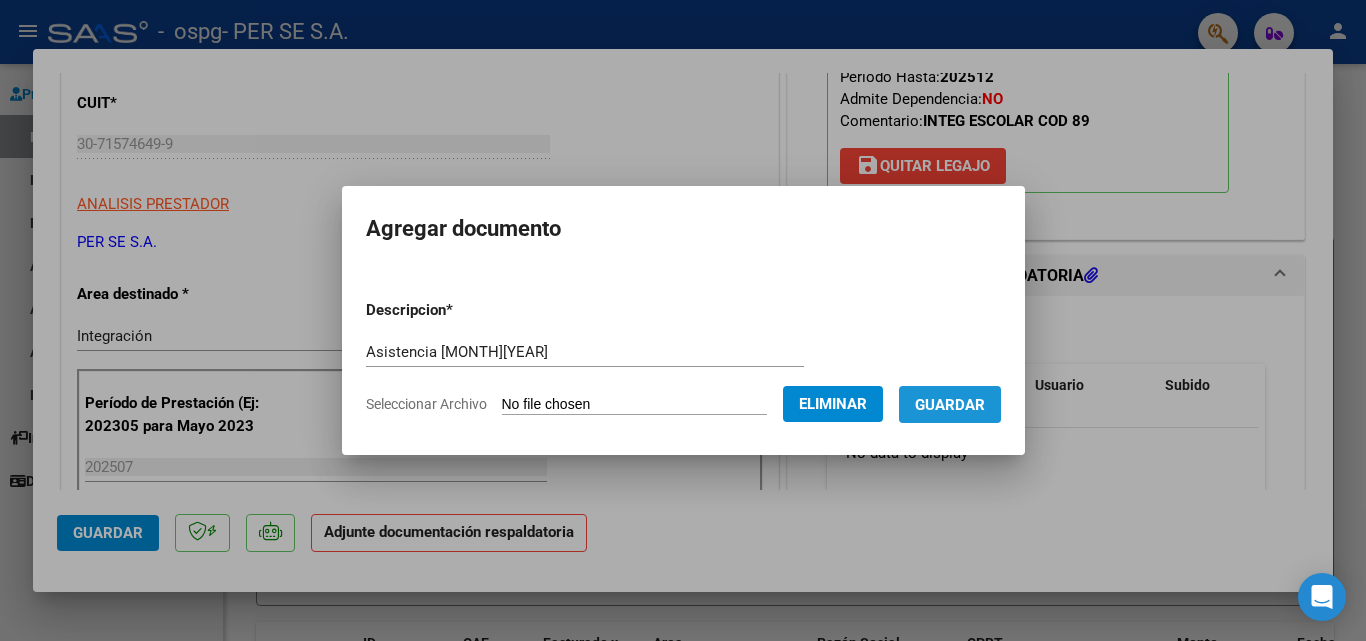 click on "Guardar" at bounding box center (950, 405) 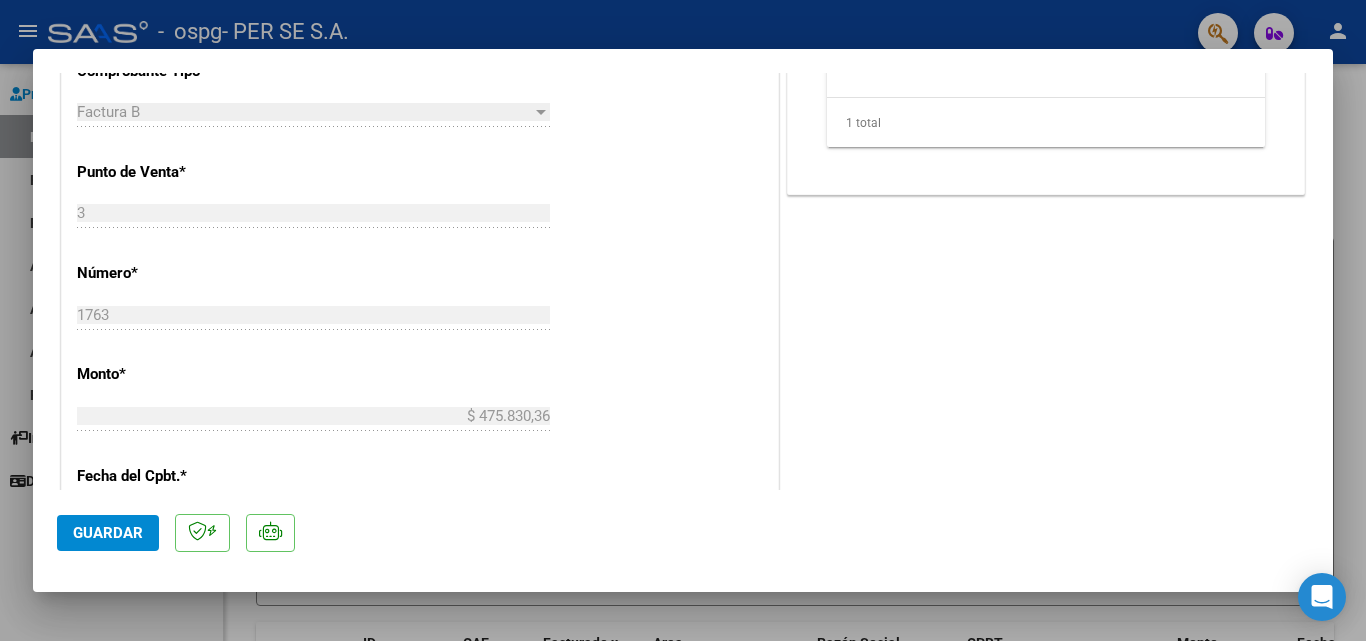 scroll, scrollTop: 900, scrollLeft: 0, axis: vertical 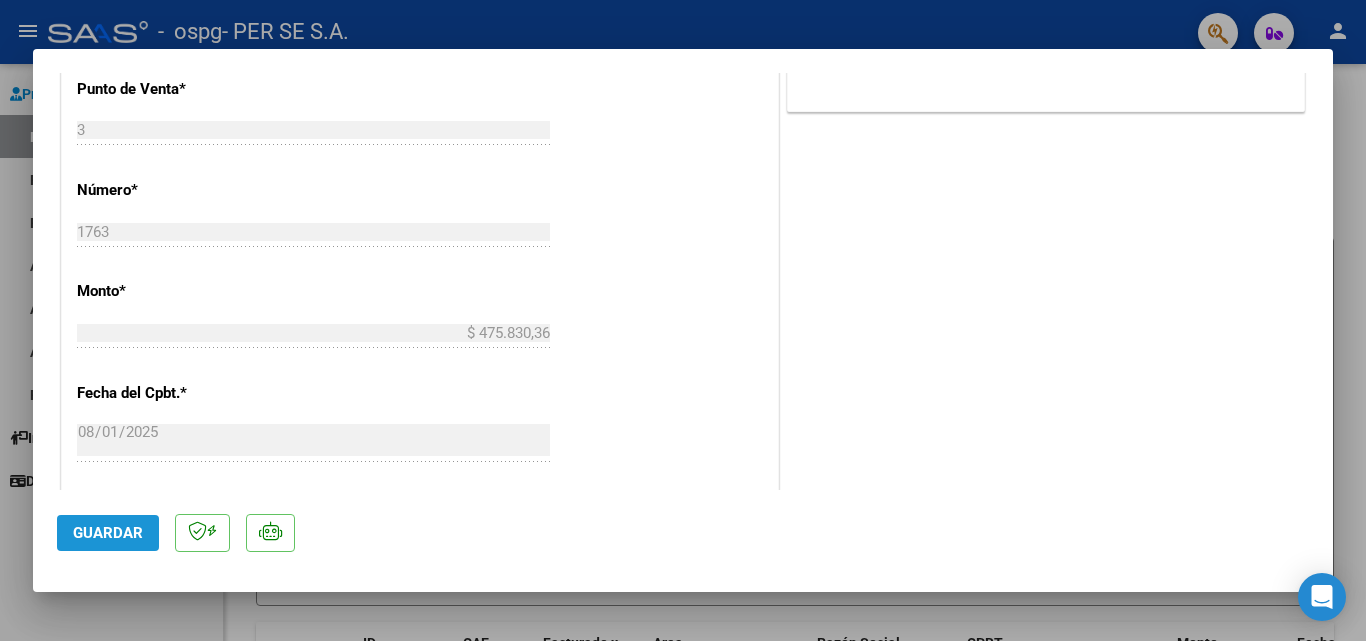 click on "Guardar" 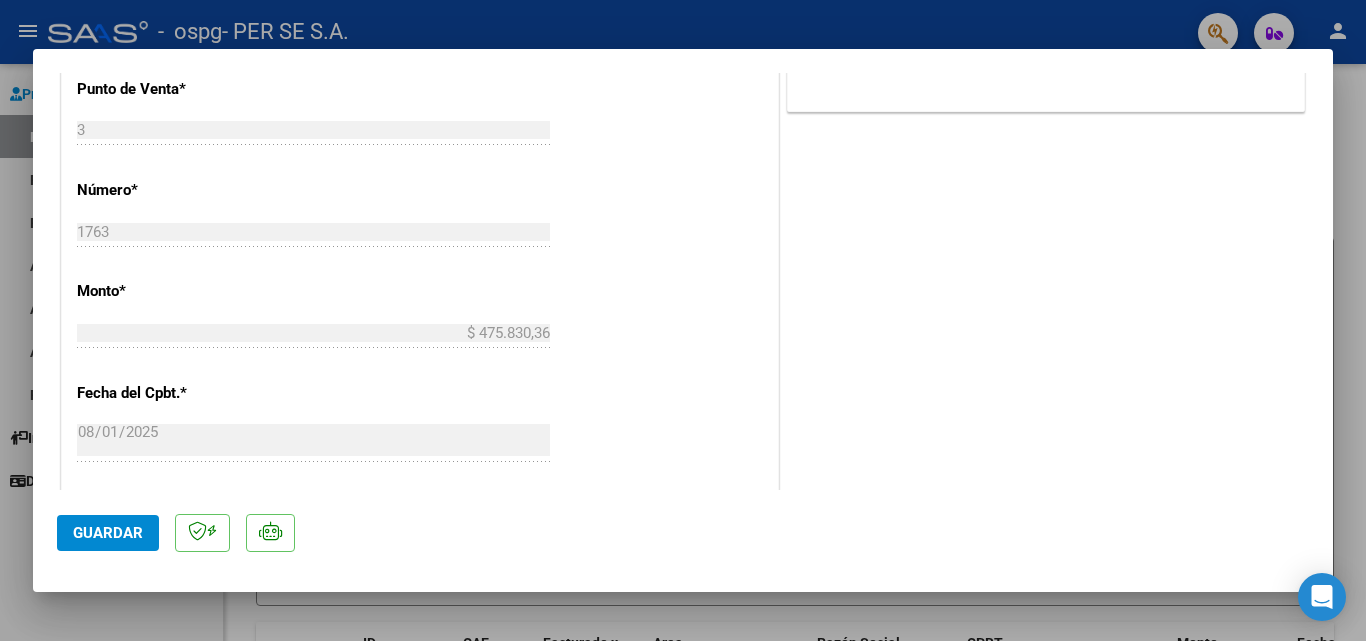 click at bounding box center (683, 320) 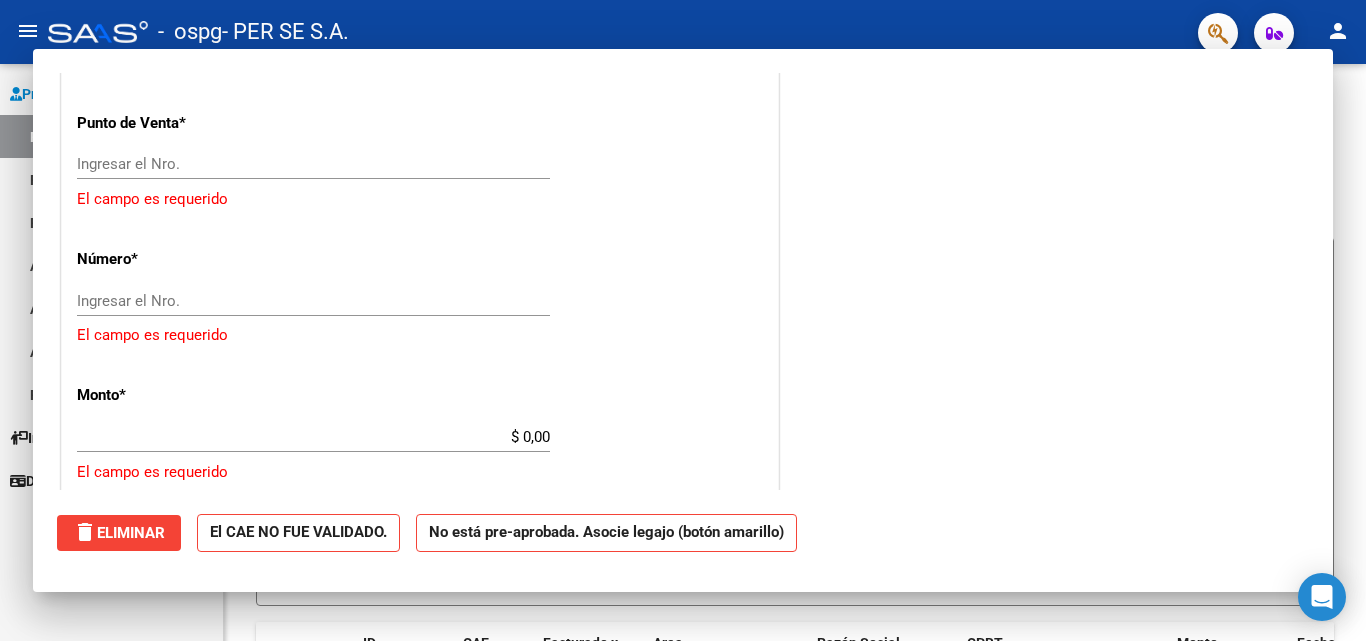 scroll, scrollTop: 0, scrollLeft: 0, axis: both 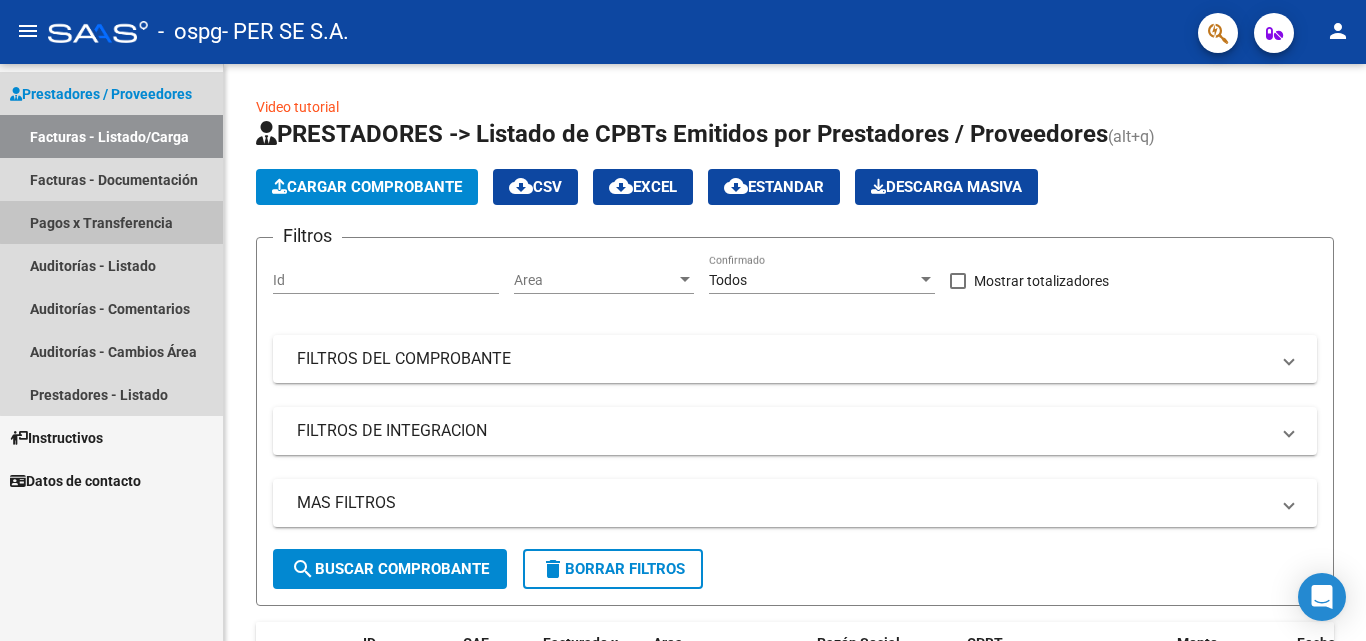 click on "Pagos x Transferencia" at bounding box center [111, 222] 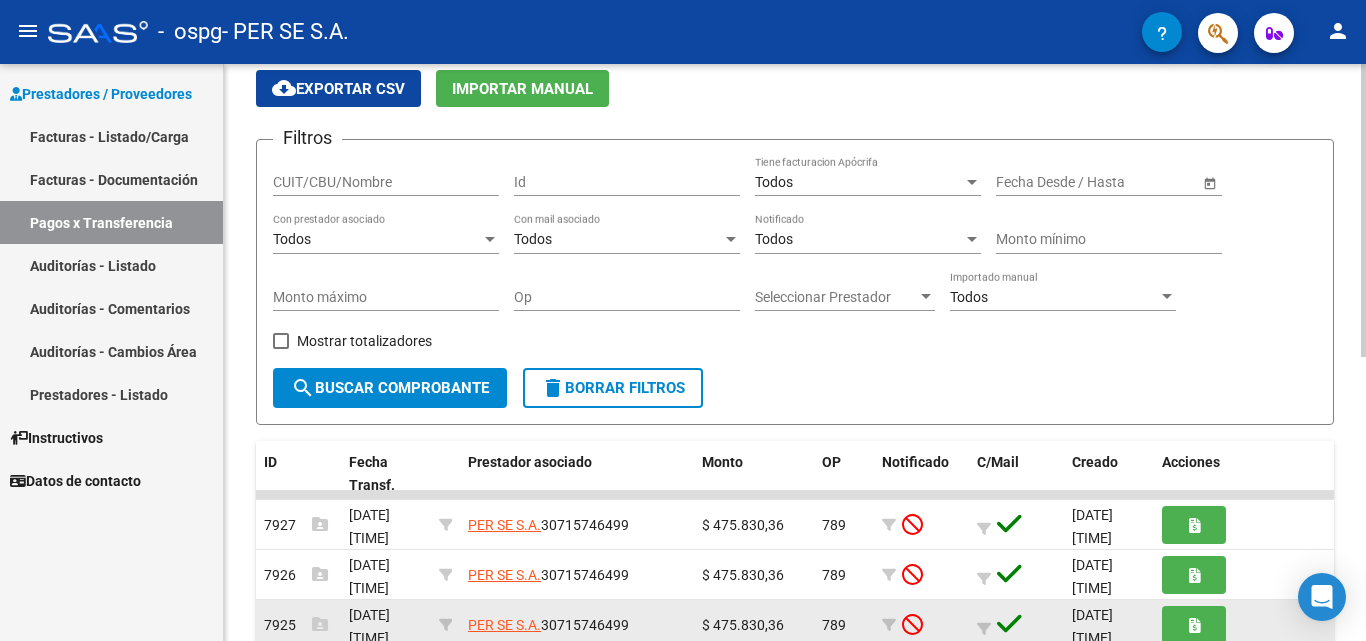 scroll, scrollTop: 58, scrollLeft: 0, axis: vertical 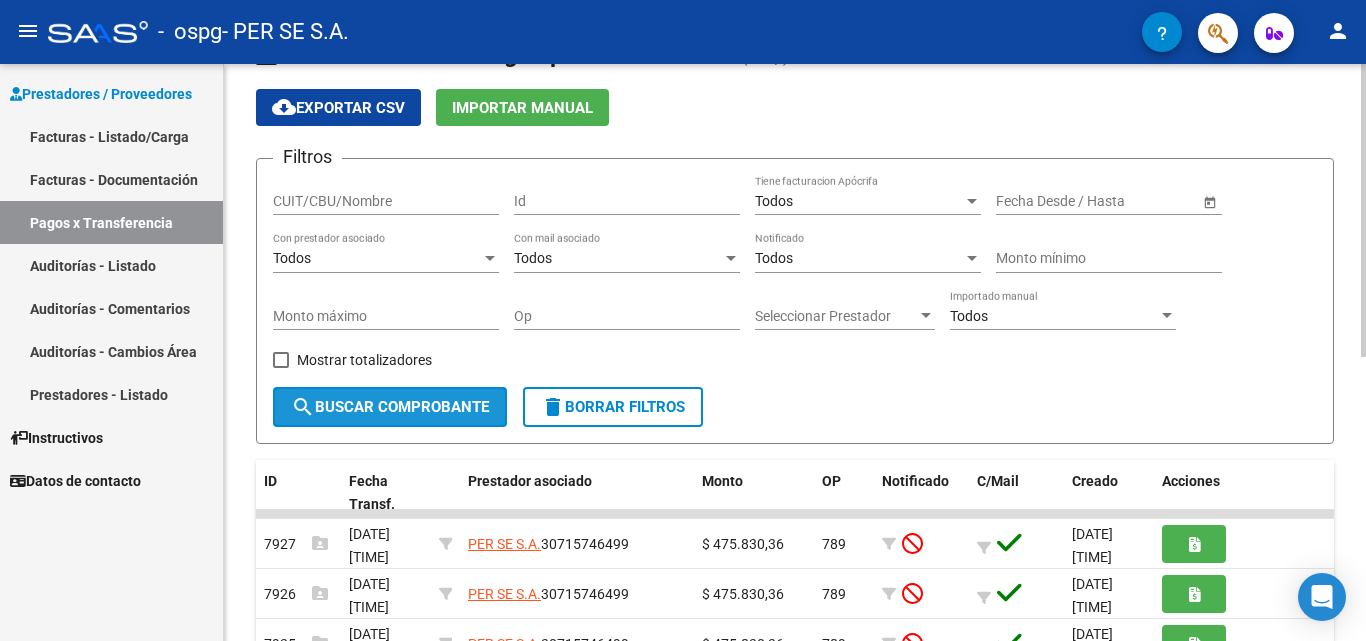click on "search  Buscar Comprobante" 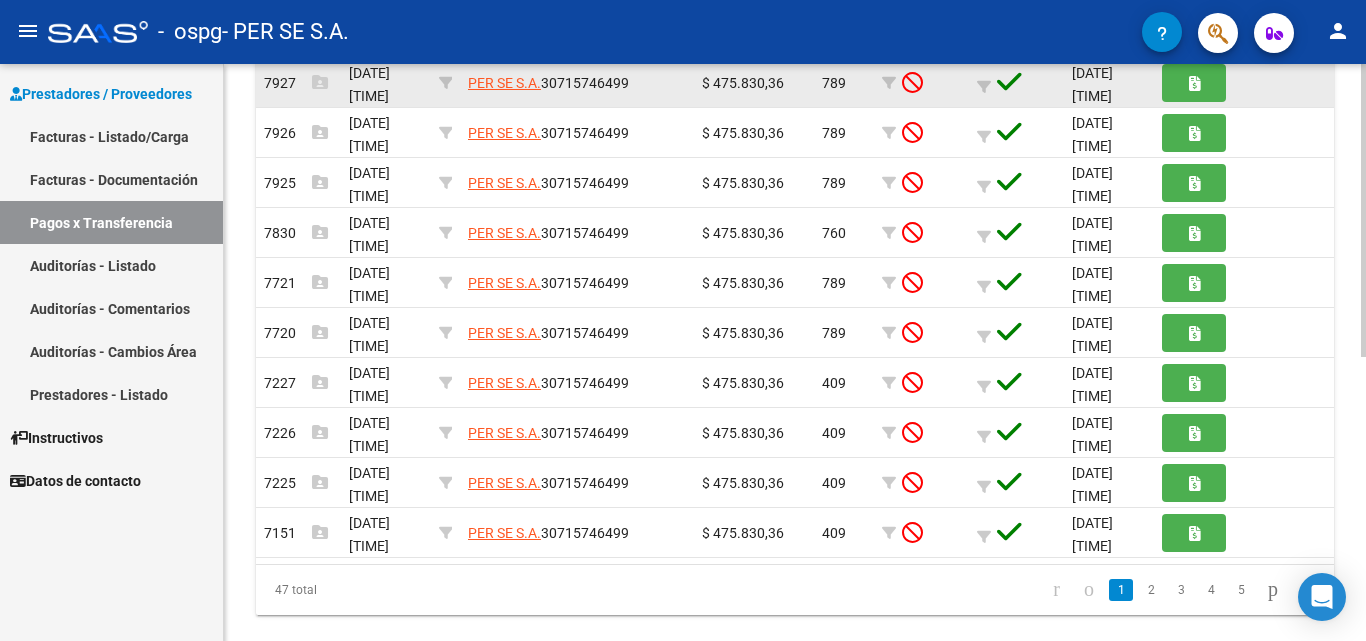 scroll, scrollTop: 558, scrollLeft: 0, axis: vertical 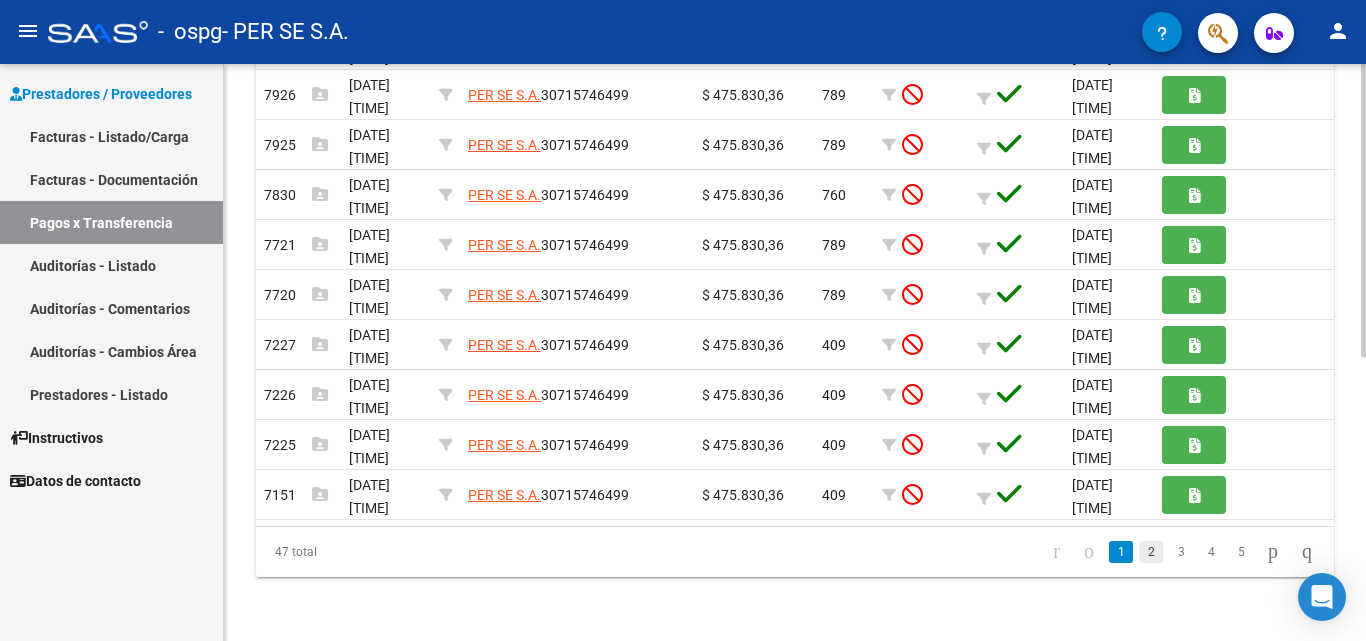 click on "2" 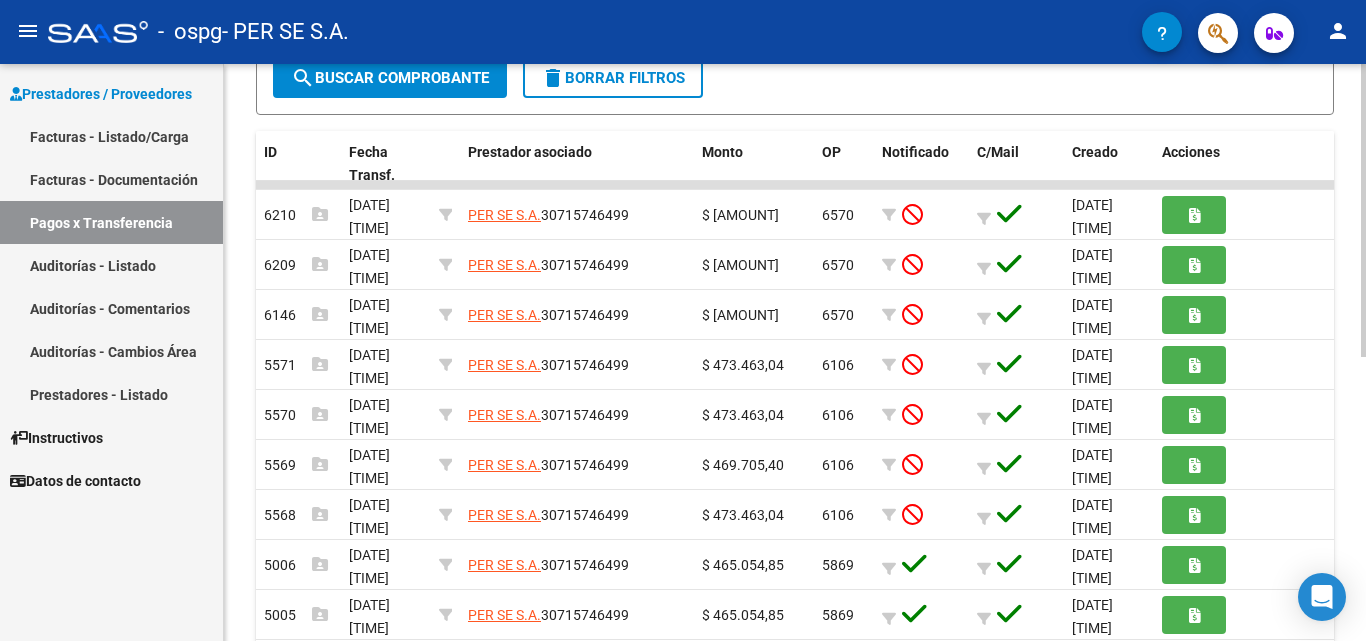 scroll, scrollTop: 358, scrollLeft: 0, axis: vertical 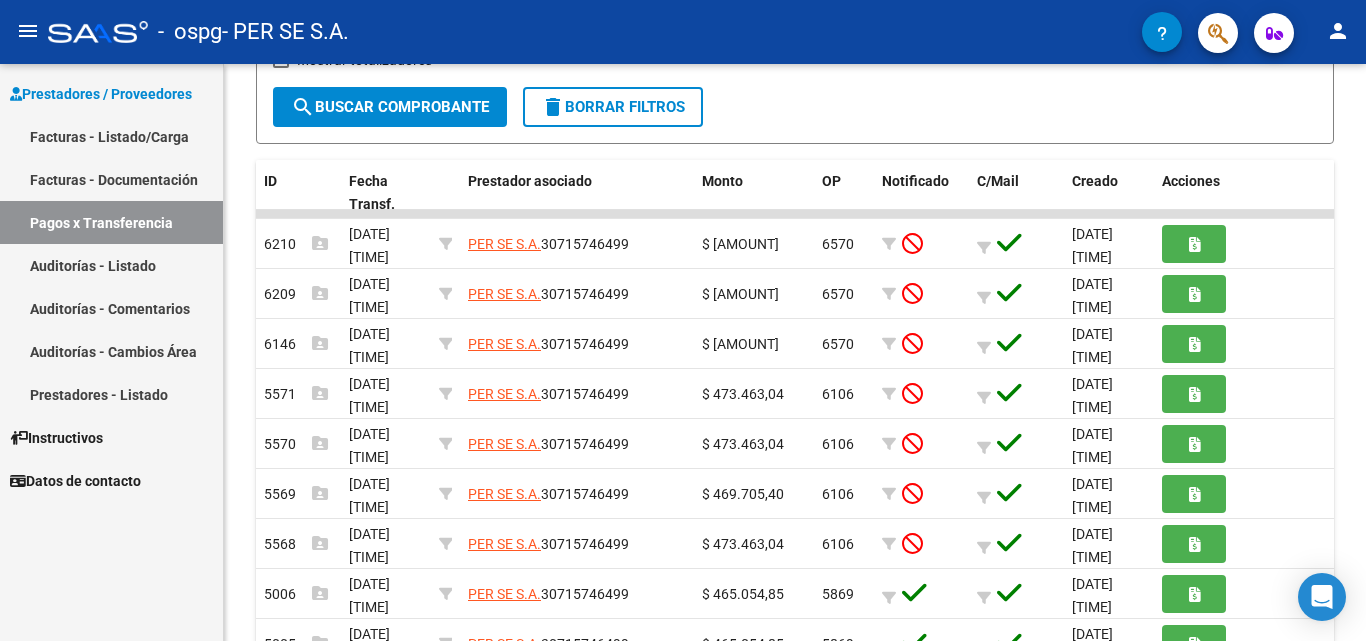 click on "Facturas - Documentación" at bounding box center (111, 179) 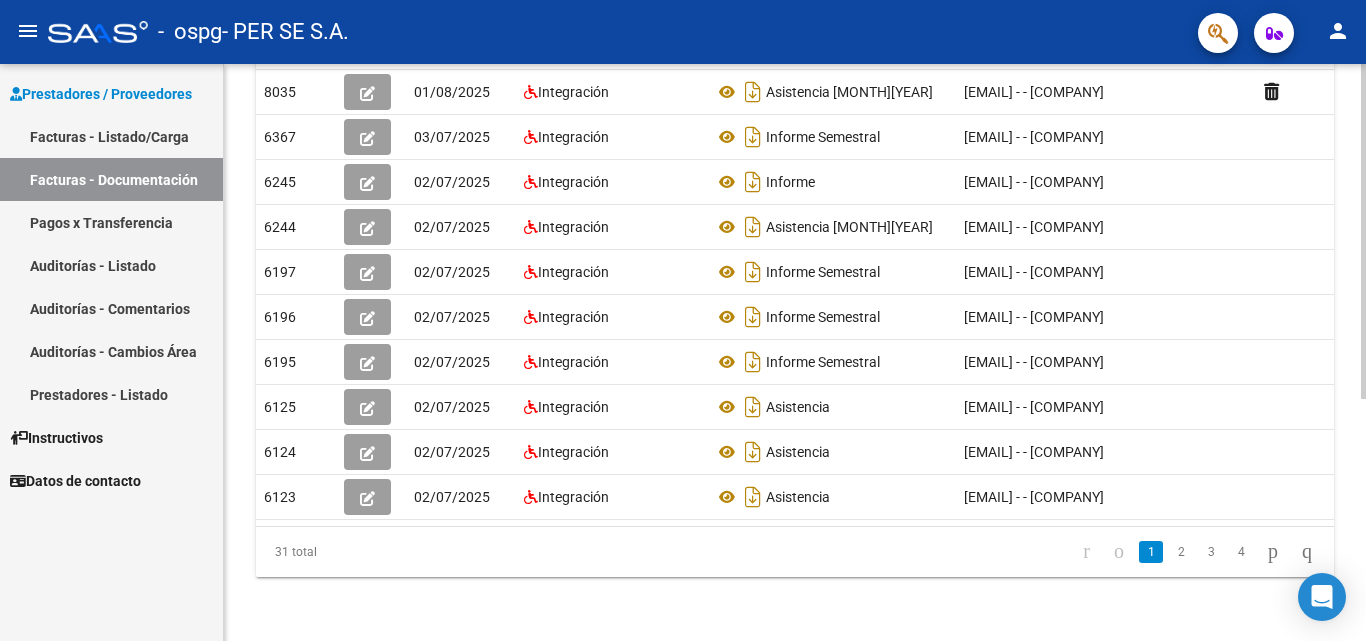 scroll, scrollTop: 316, scrollLeft: 0, axis: vertical 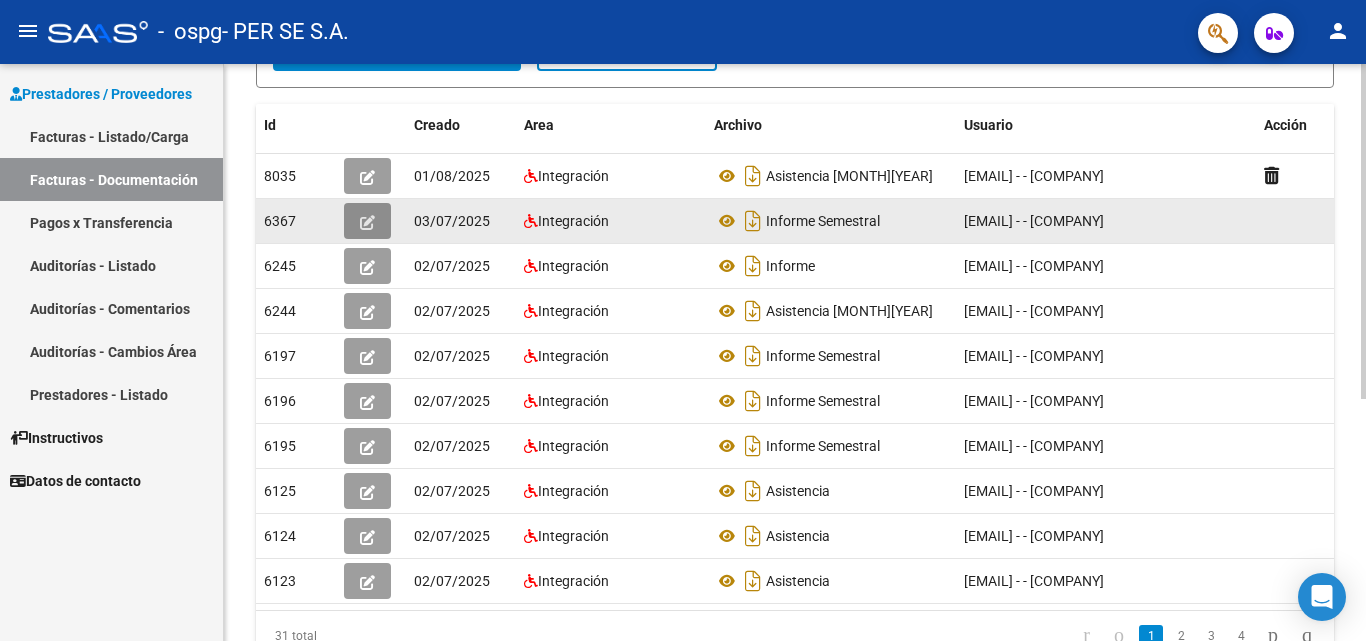 click 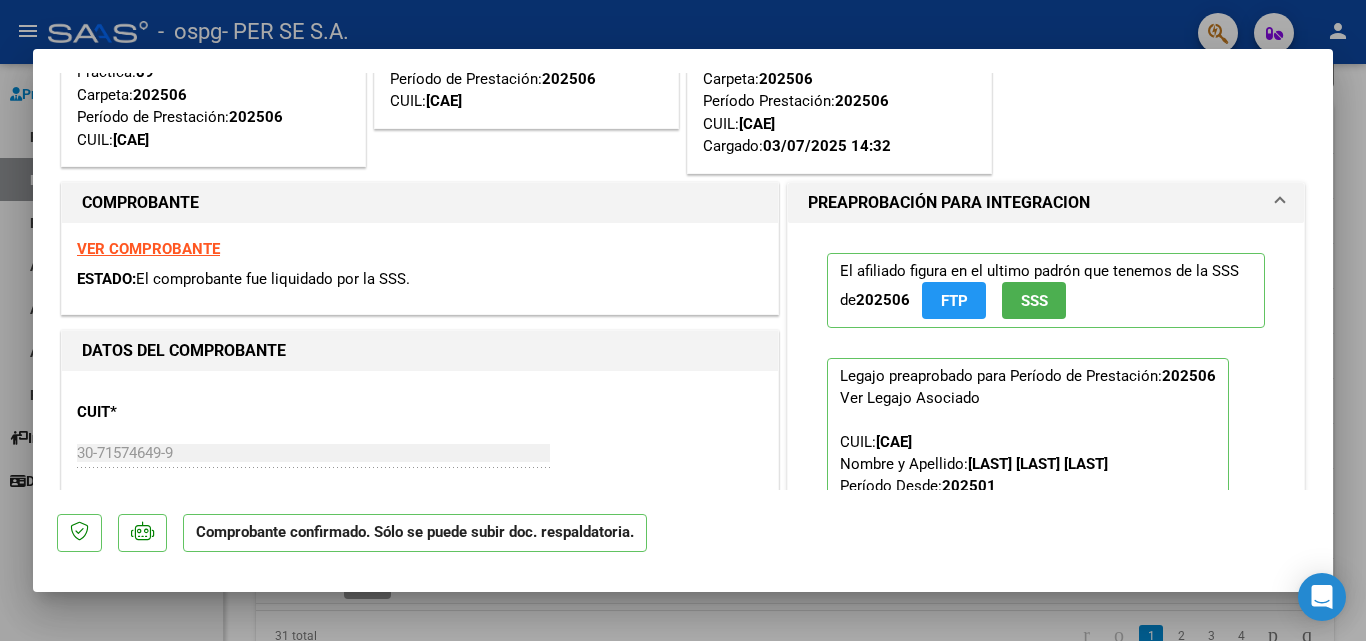 scroll, scrollTop: 0, scrollLeft: 0, axis: both 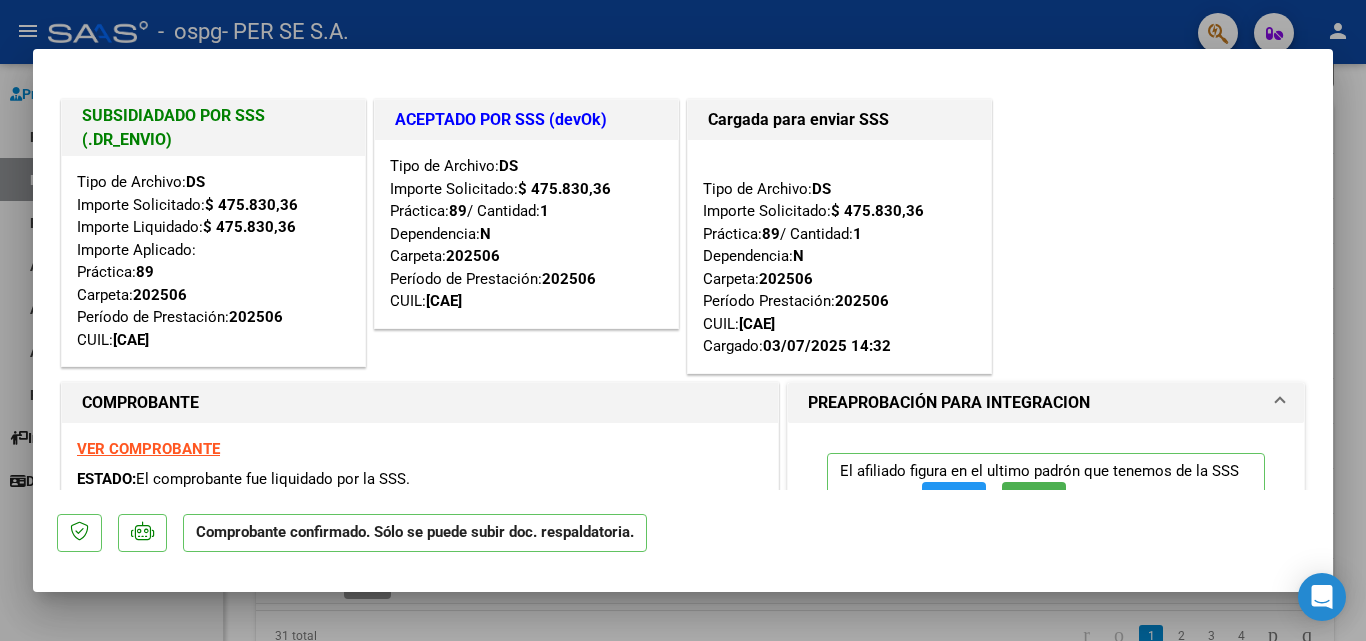 click at bounding box center [683, 320] 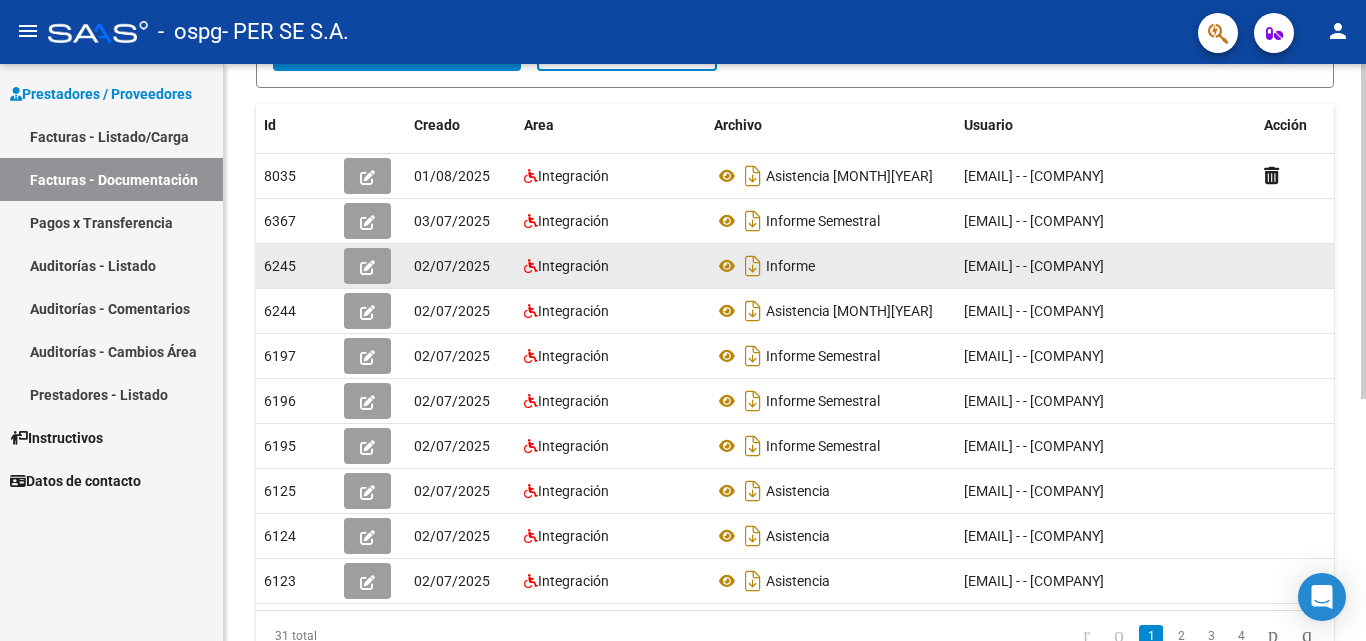 click 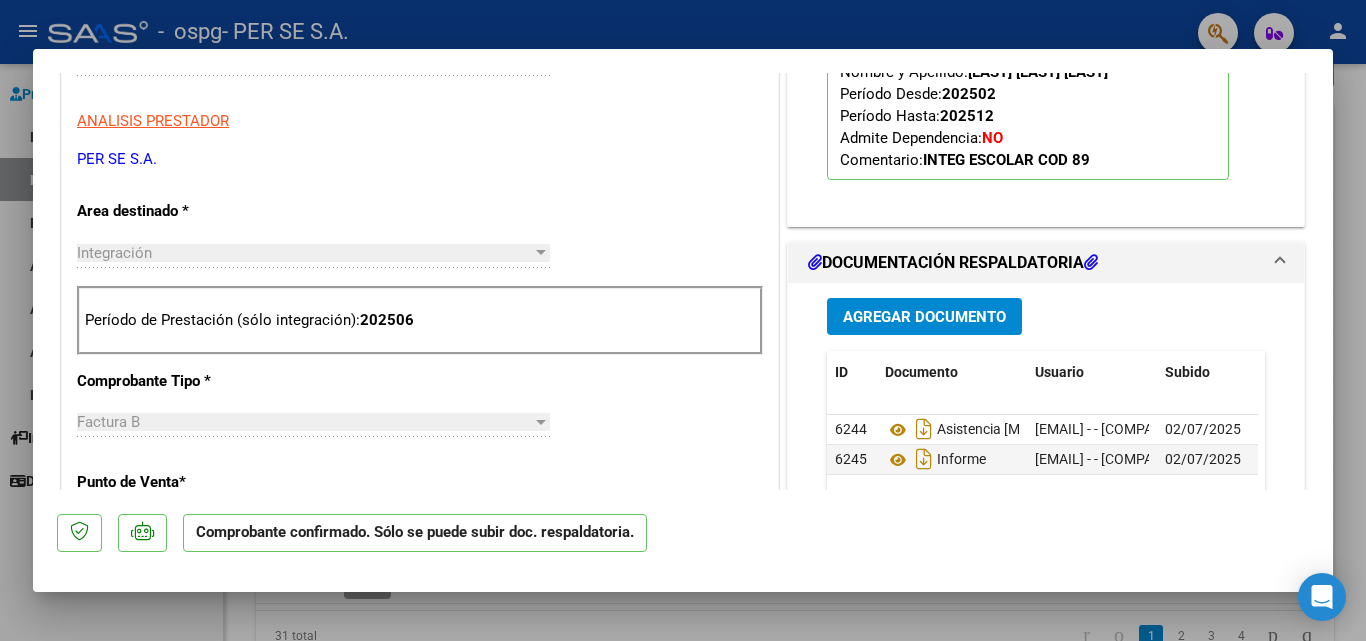 scroll, scrollTop: 600, scrollLeft: 0, axis: vertical 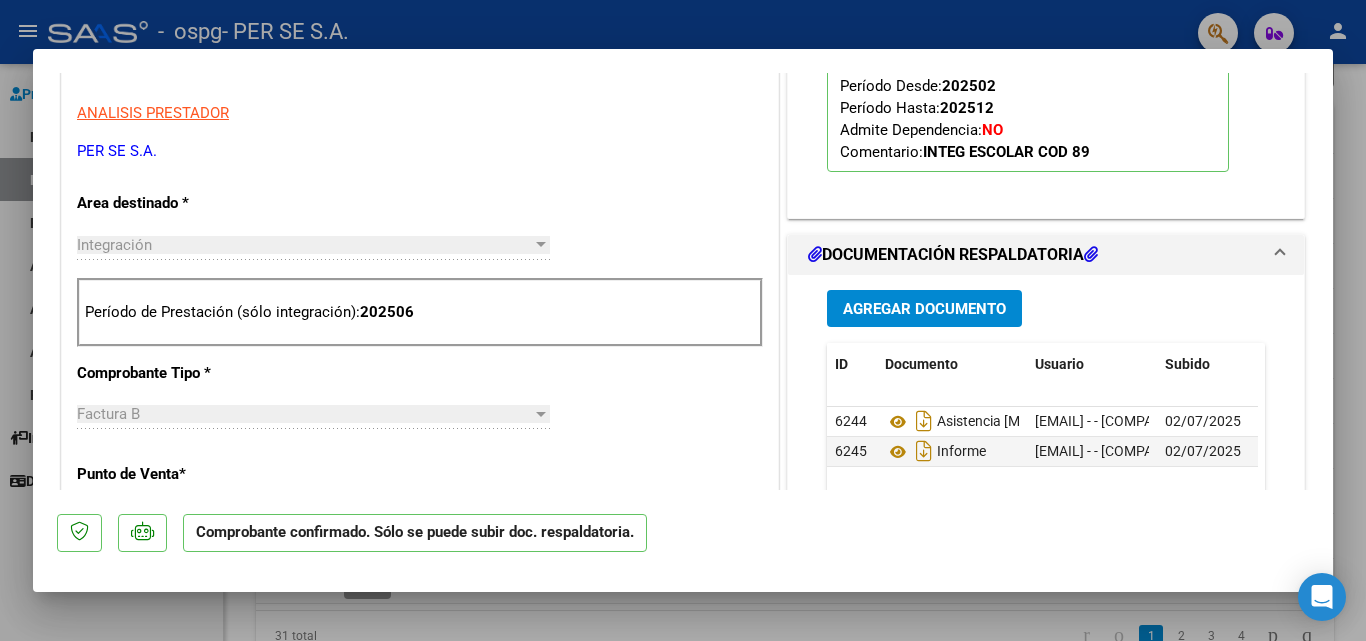 click at bounding box center (683, 320) 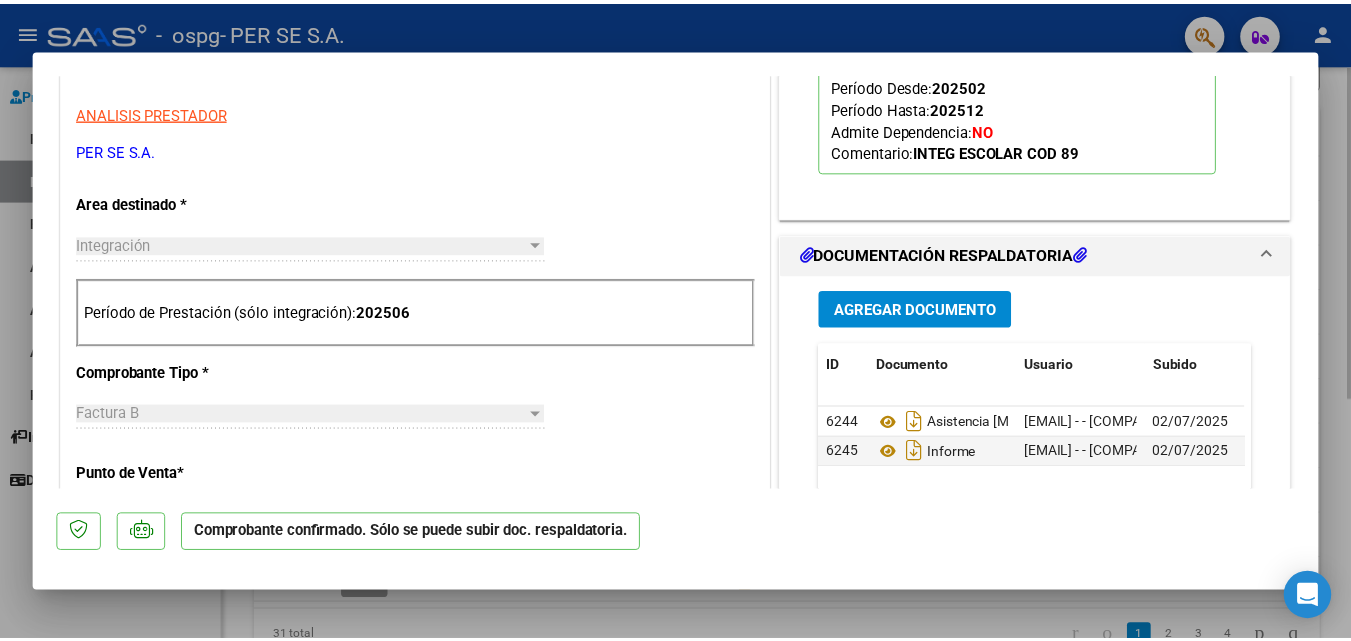scroll, scrollTop: 0, scrollLeft: 0, axis: both 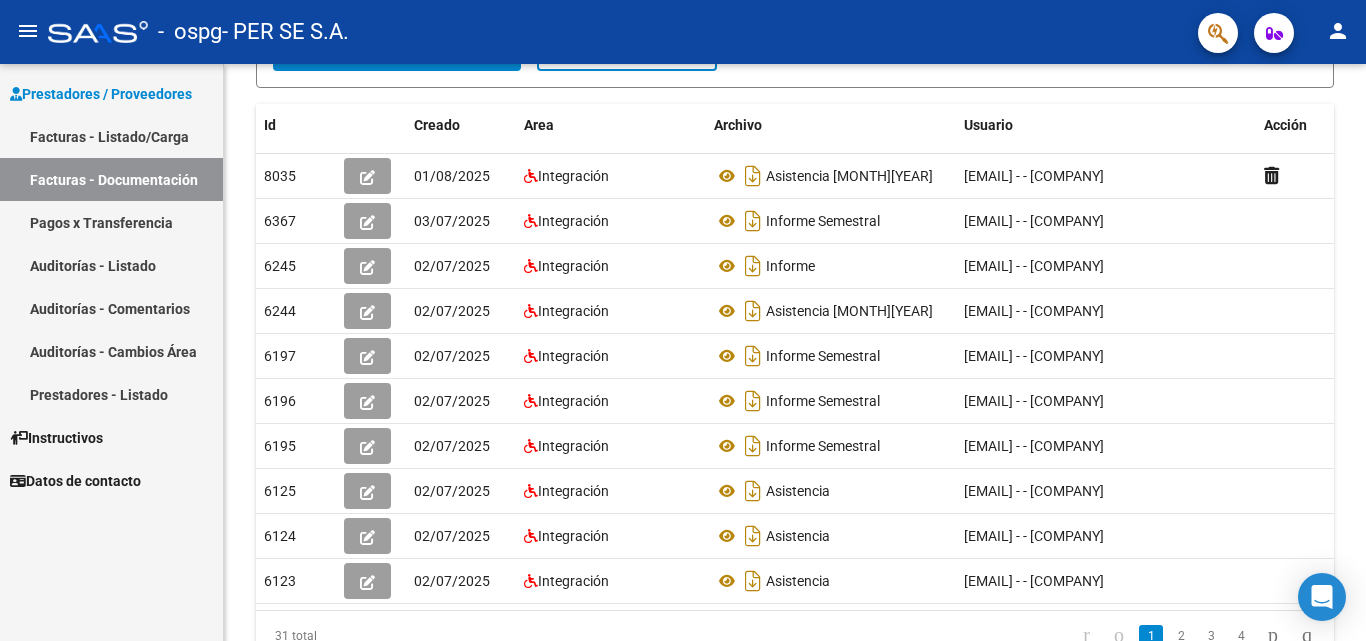 click on "person" 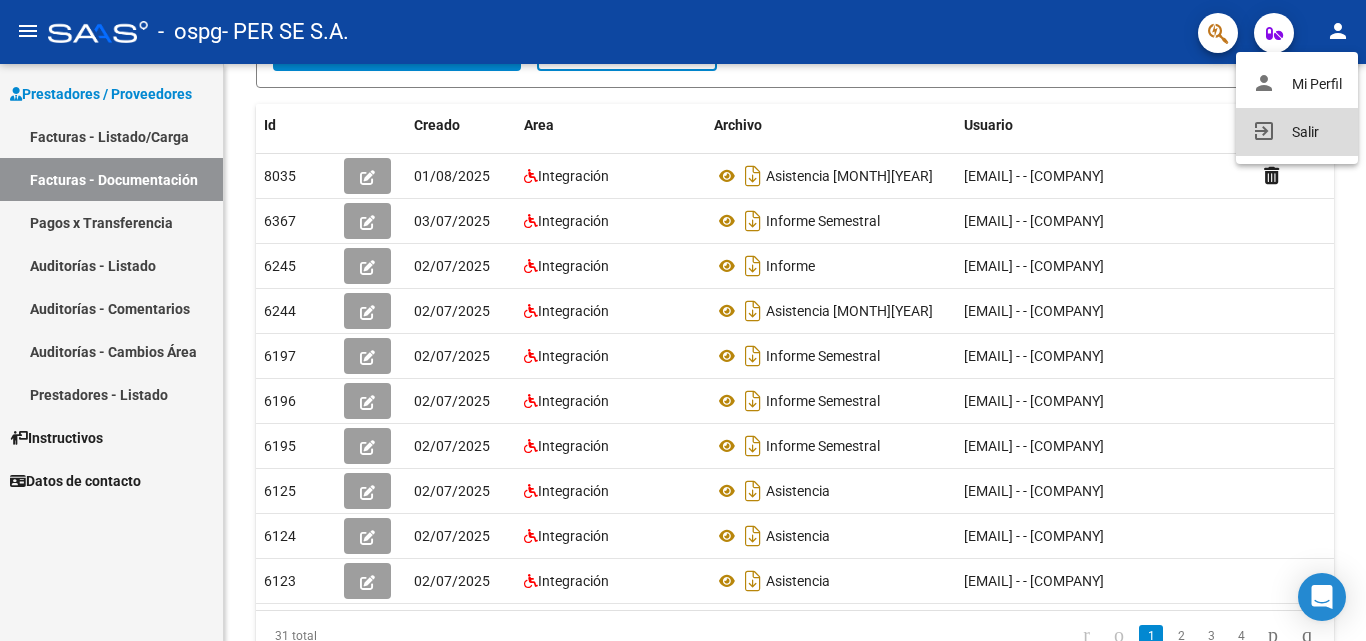 click on "exit_to_app  Salir" at bounding box center (1297, 132) 